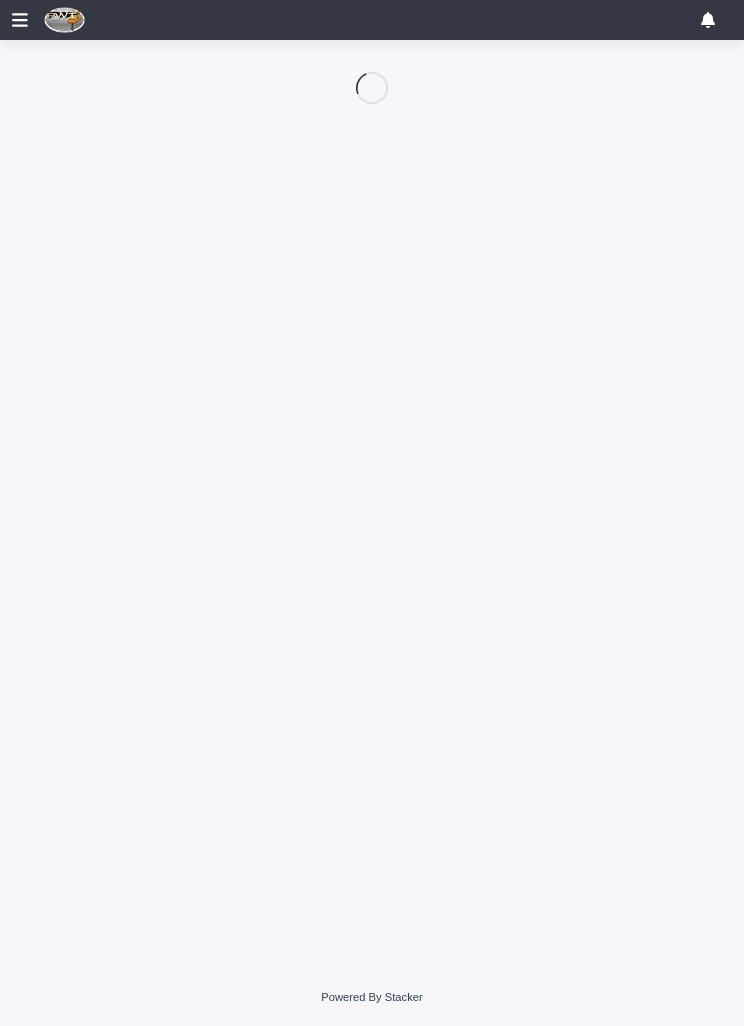 scroll, scrollTop: 0, scrollLeft: 0, axis: both 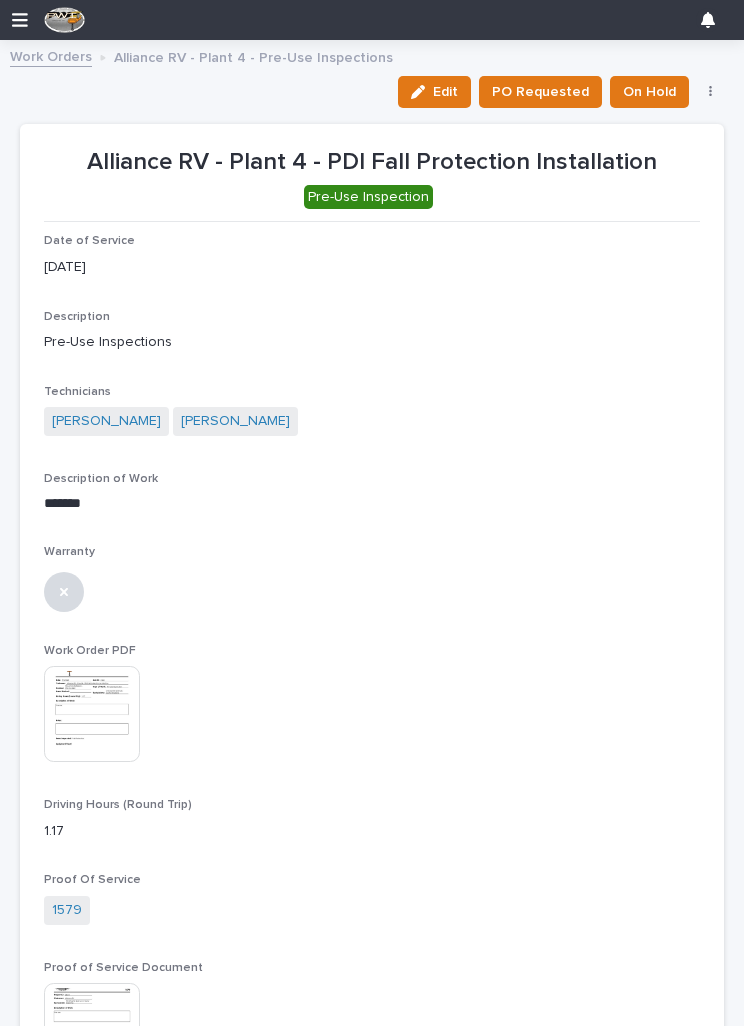 click on "Work Orders" at bounding box center [51, 55] 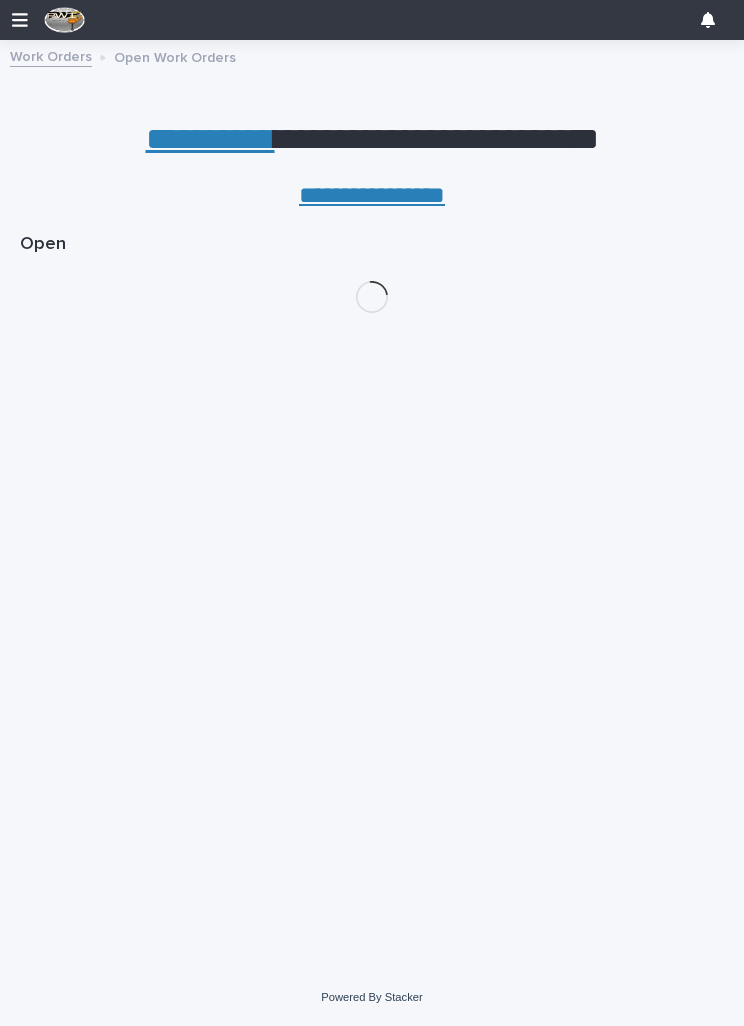 scroll, scrollTop: 0, scrollLeft: 9, axis: horizontal 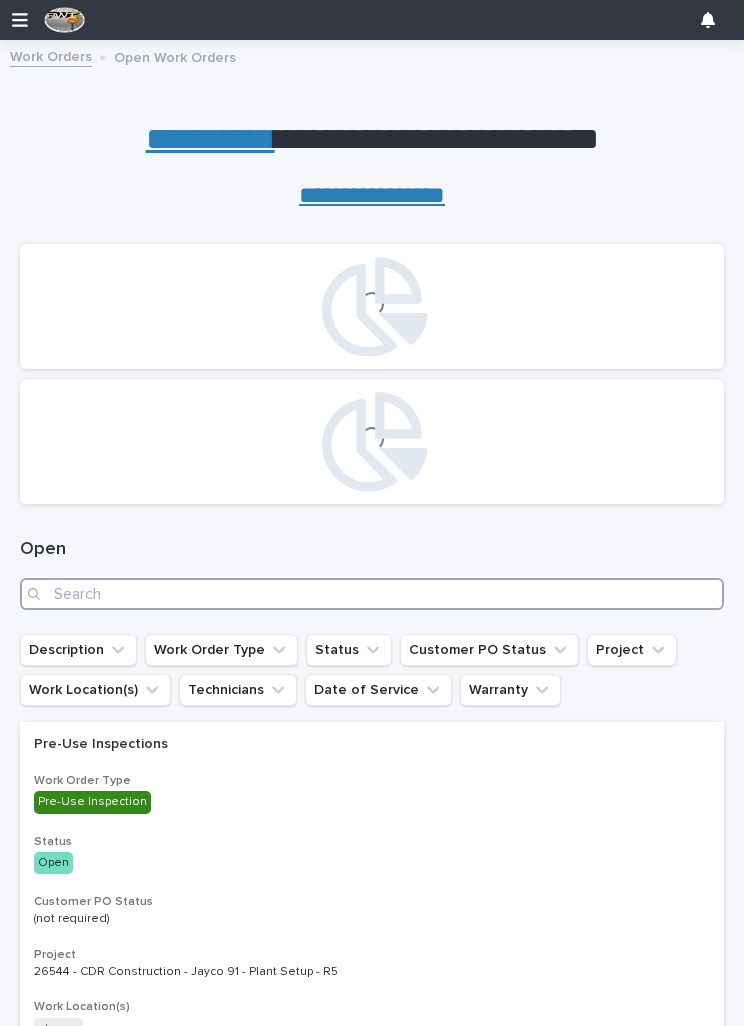 click at bounding box center [372, 594] 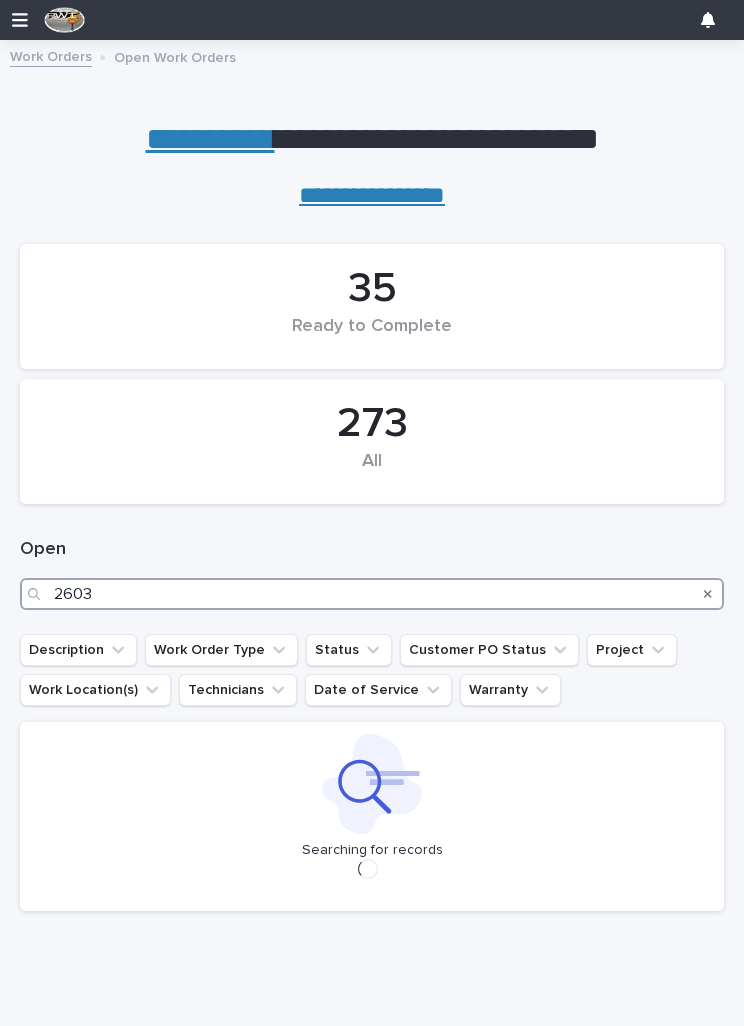 type on "26035" 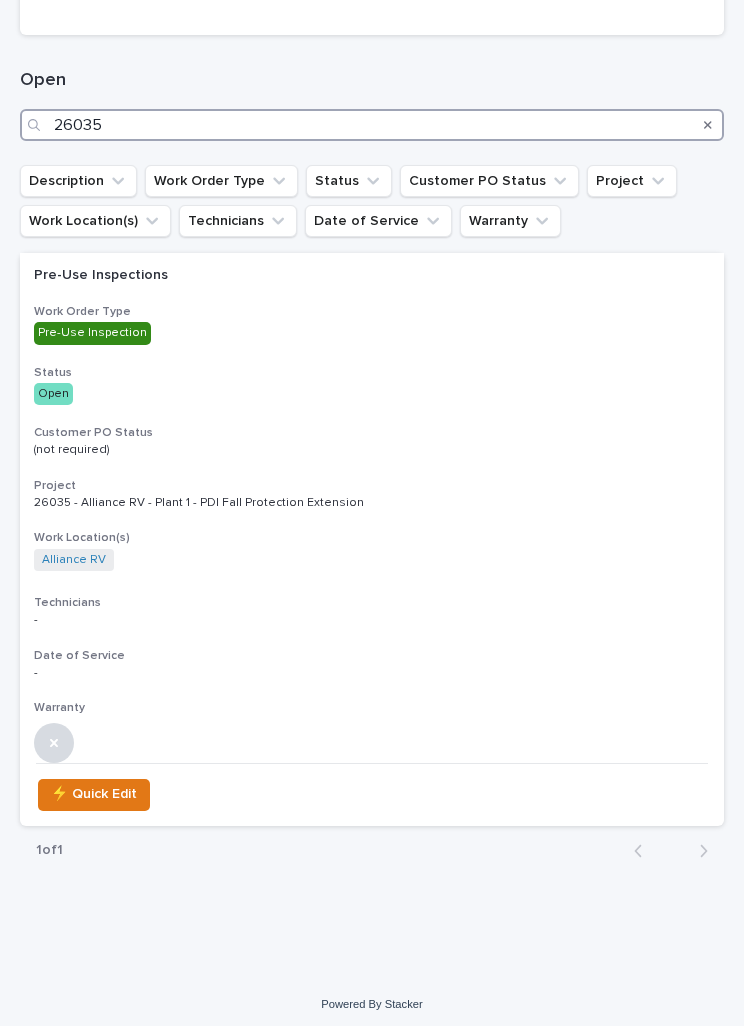 scroll, scrollTop: 468, scrollLeft: 0, axis: vertical 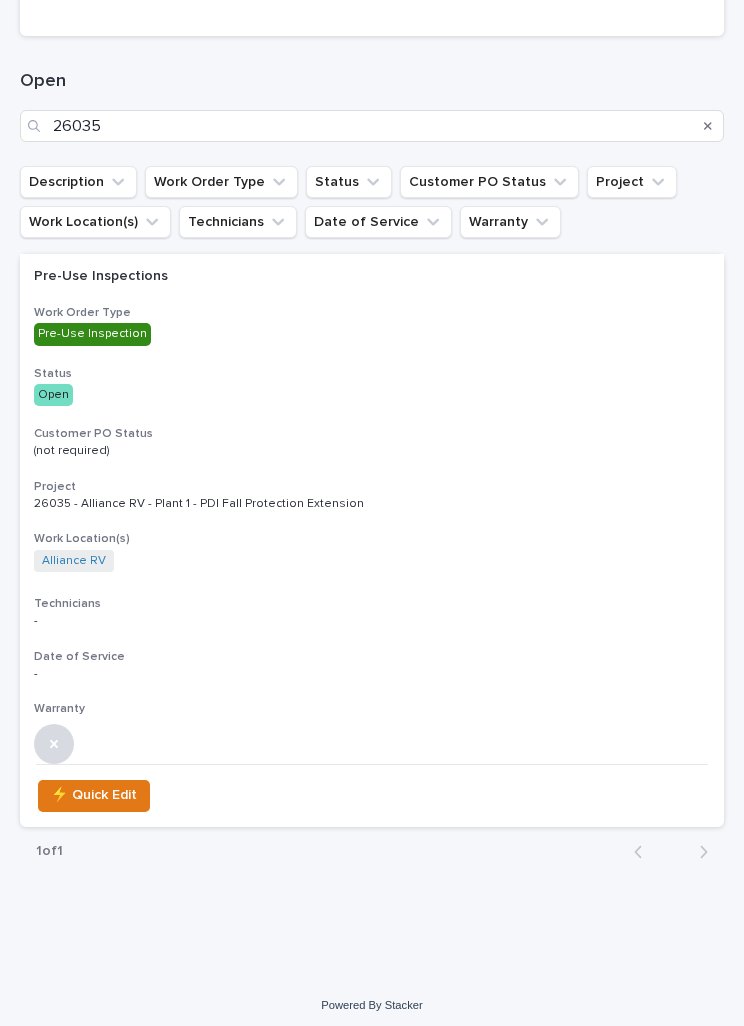 click on "(not required)" at bounding box center (372, 451) 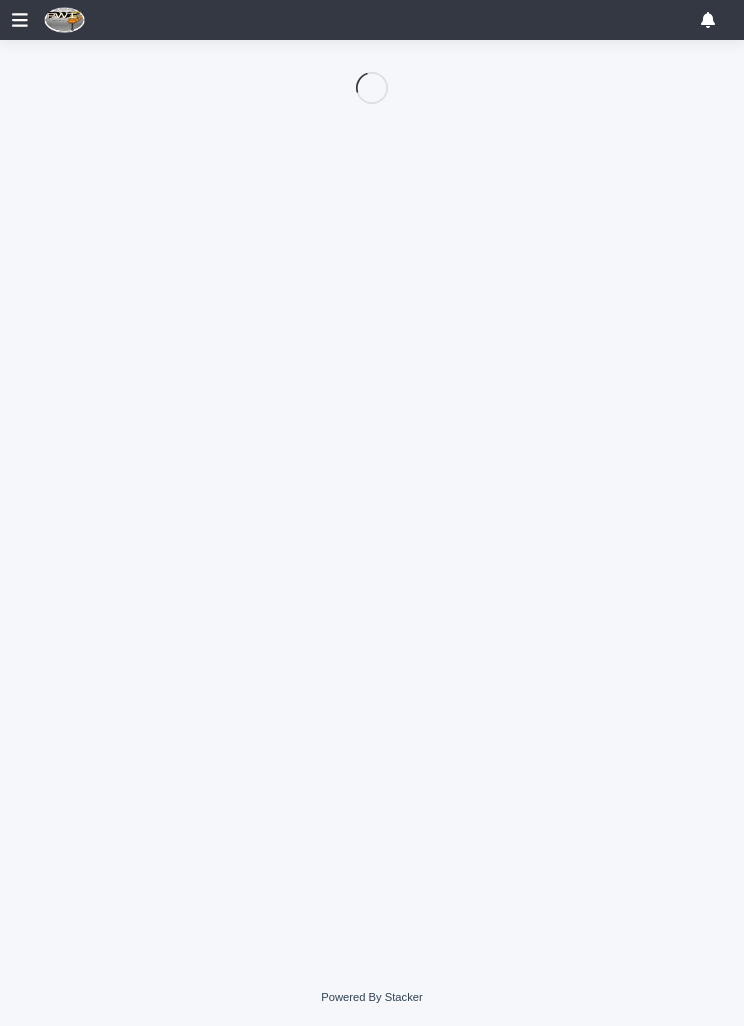 scroll, scrollTop: 0, scrollLeft: 9, axis: horizontal 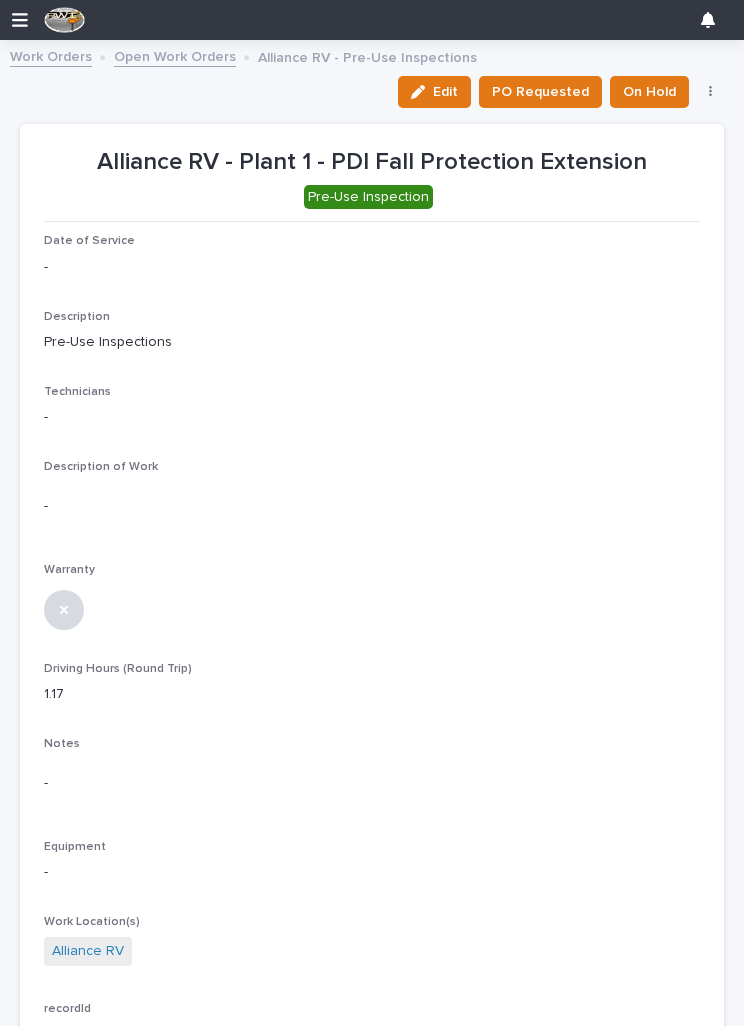 click on "Edit" at bounding box center [445, 92] 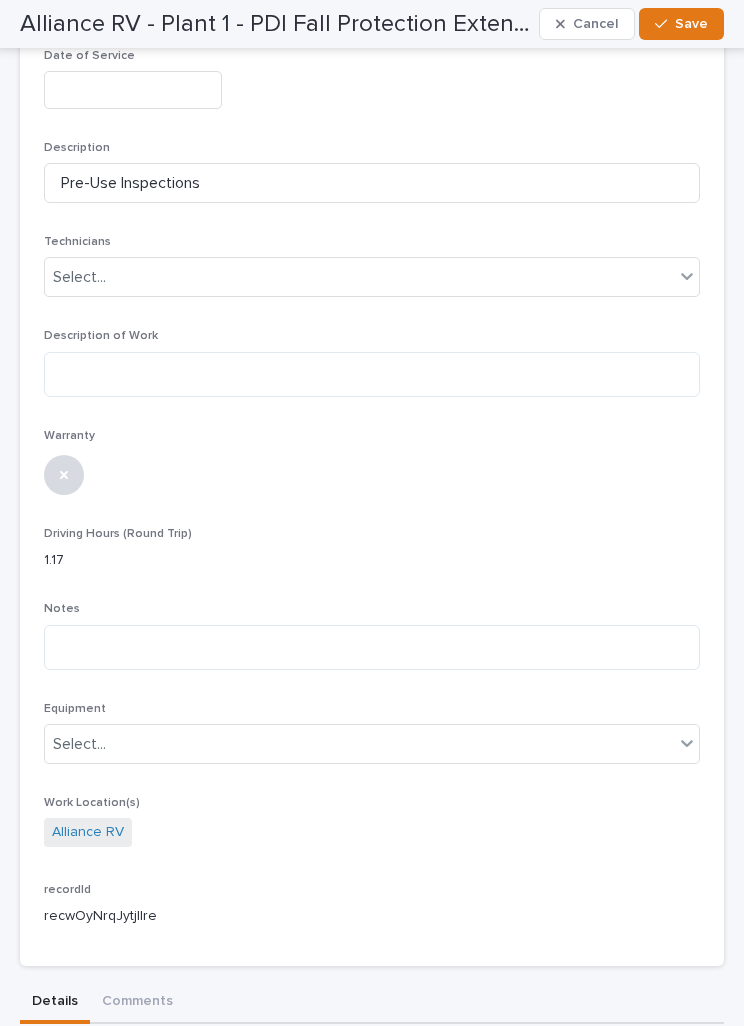 scroll, scrollTop: 233, scrollLeft: 0, axis: vertical 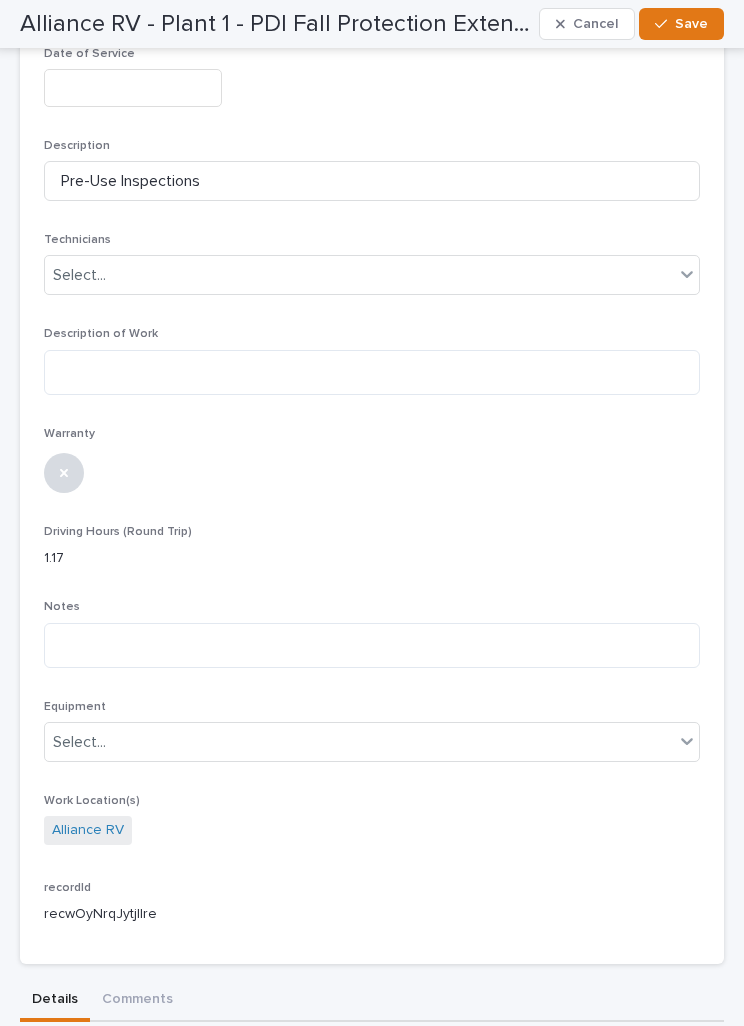 click at bounding box center (133, 87) 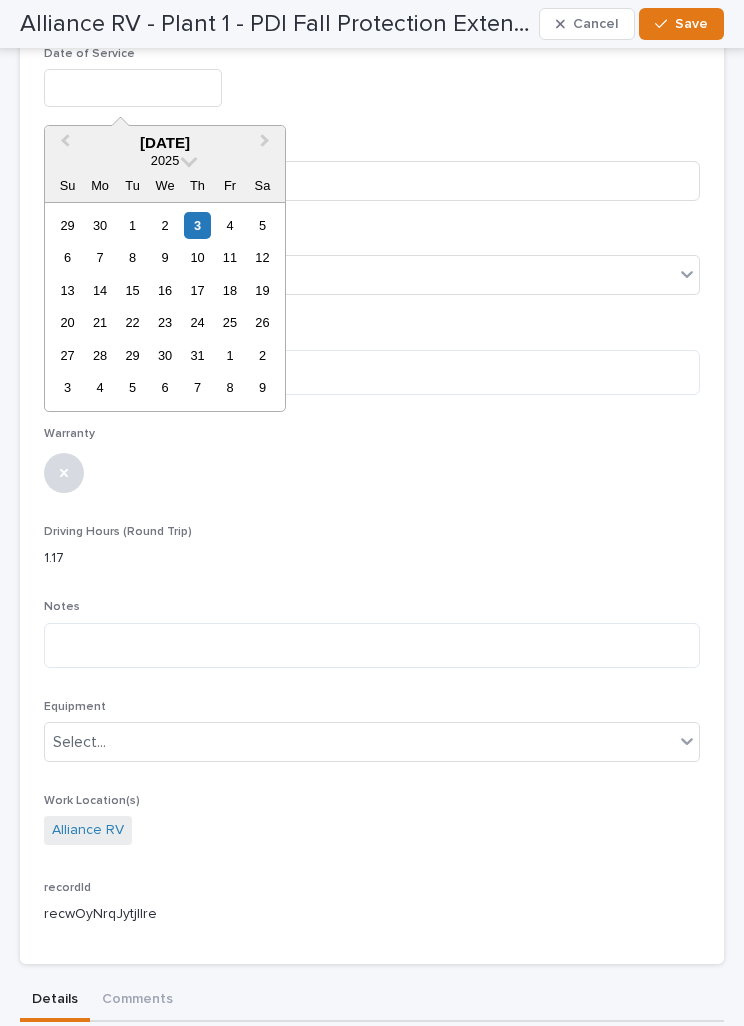click on "3" at bounding box center (197, 225) 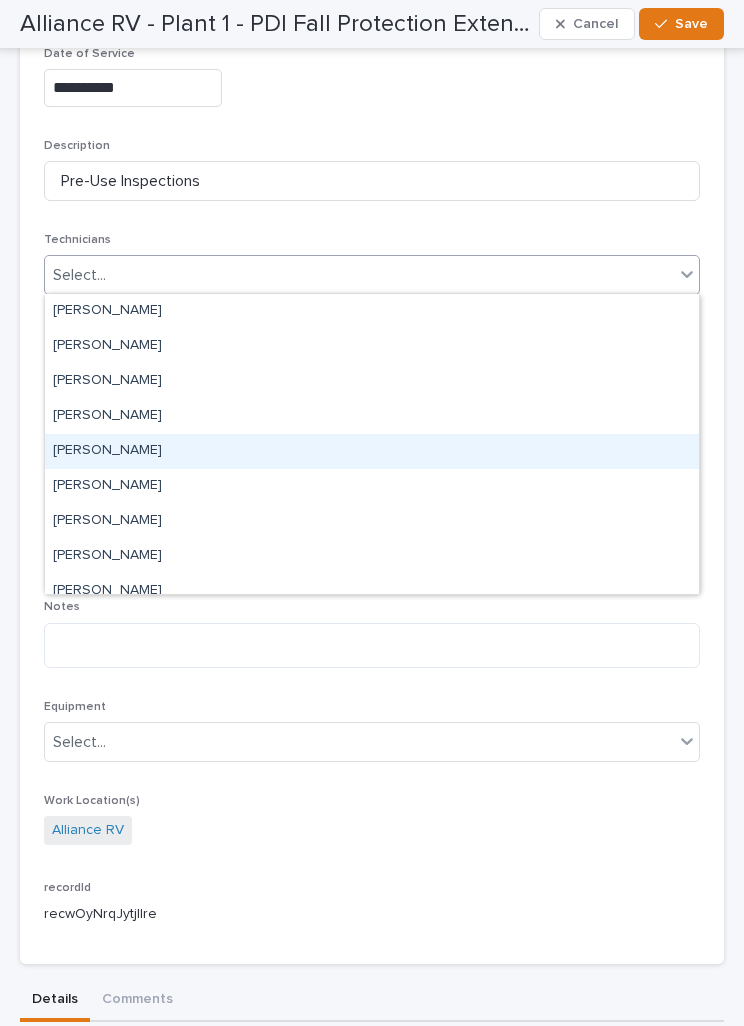 click on "[PERSON_NAME]" at bounding box center [372, 451] 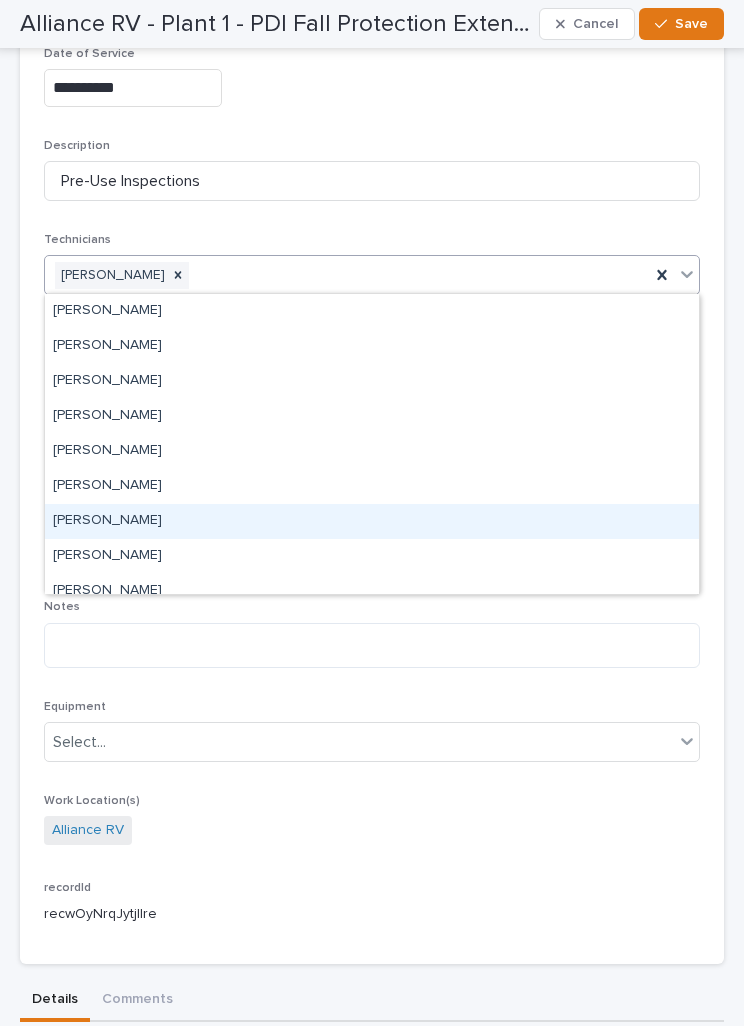 click on "[PERSON_NAME]" at bounding box center [372, 521] 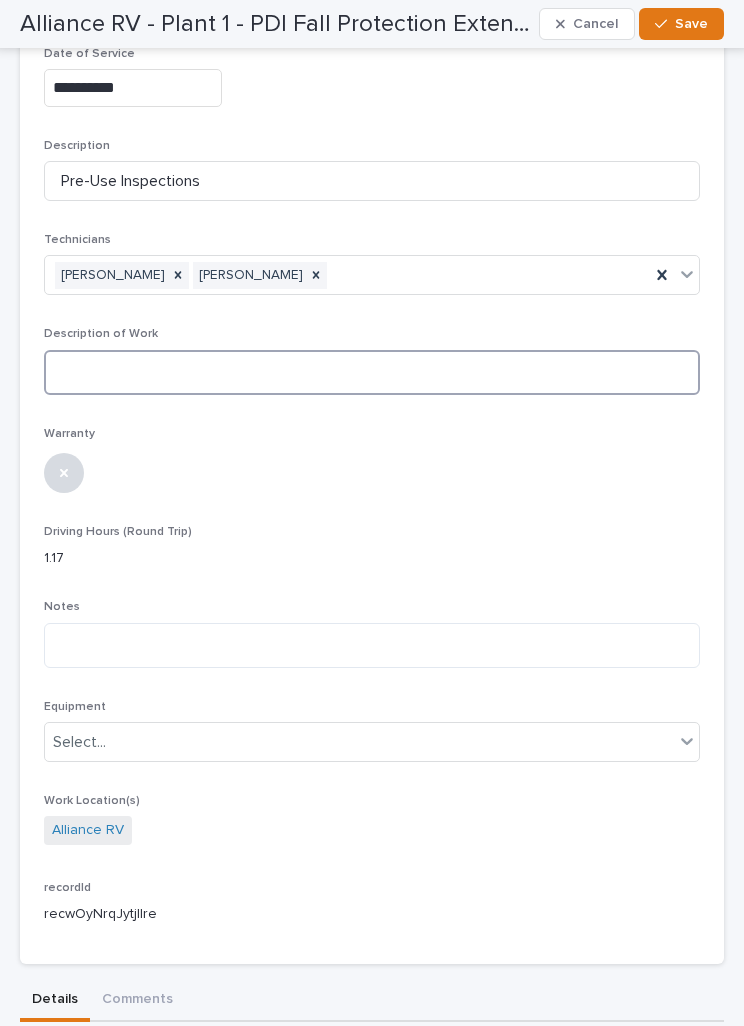 click at bounding box center (372, 372) 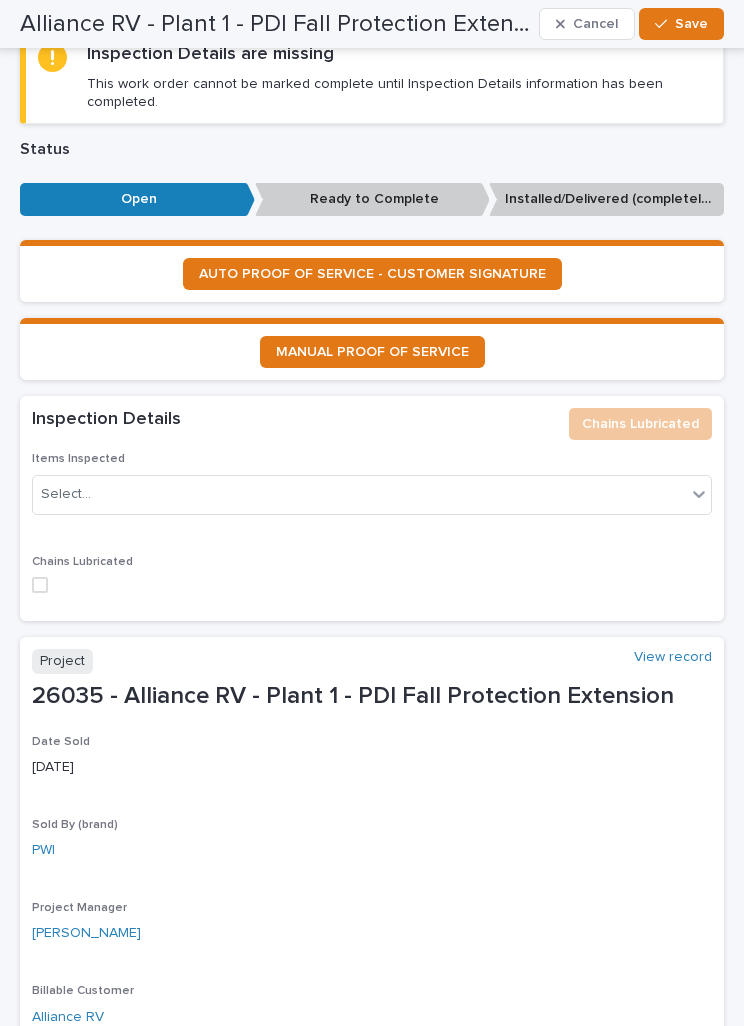 scroll, scrollTop: 1456, scrollLeft: 0, axis: vertical 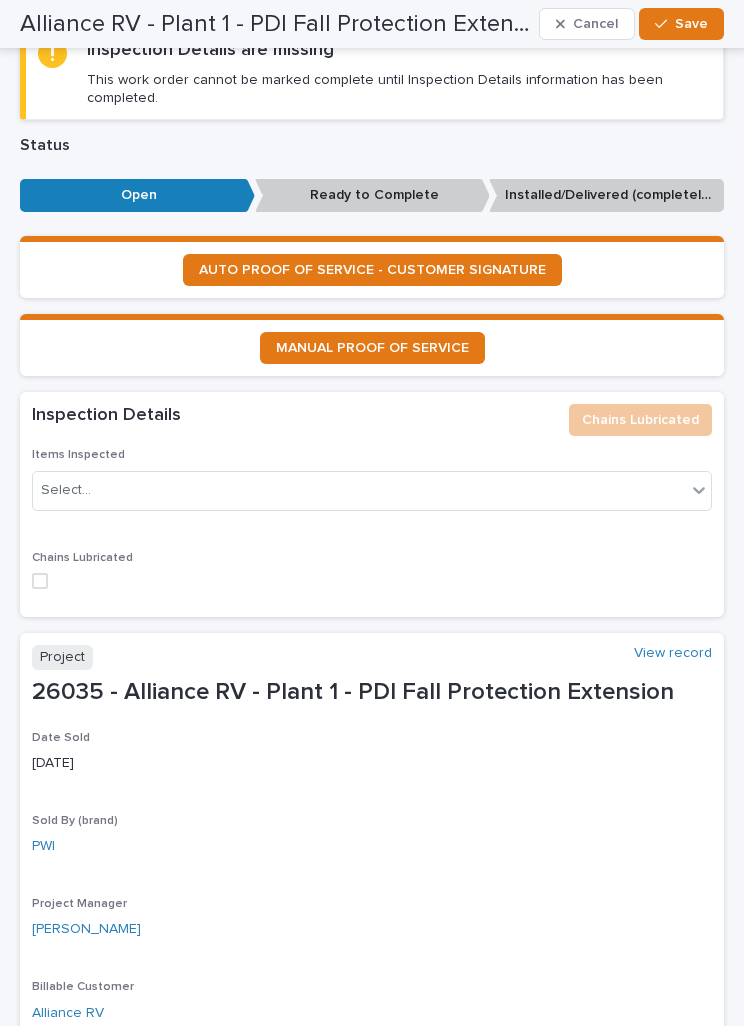 type on "*******" 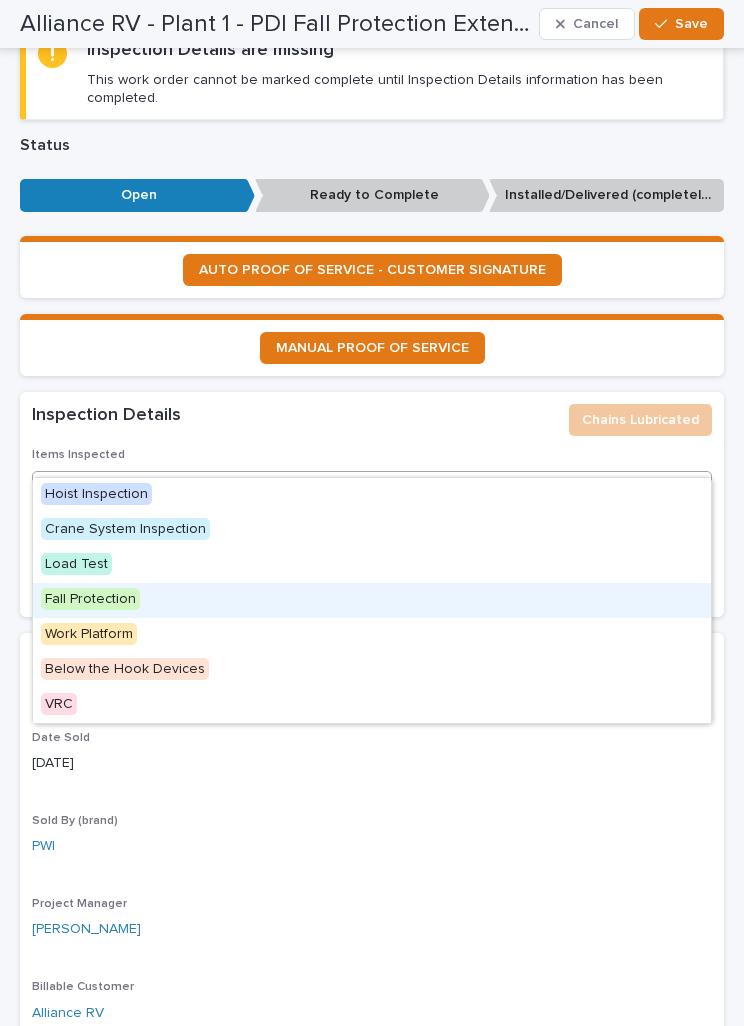 click on "Fall Protection" at bounding box center [372, 600] 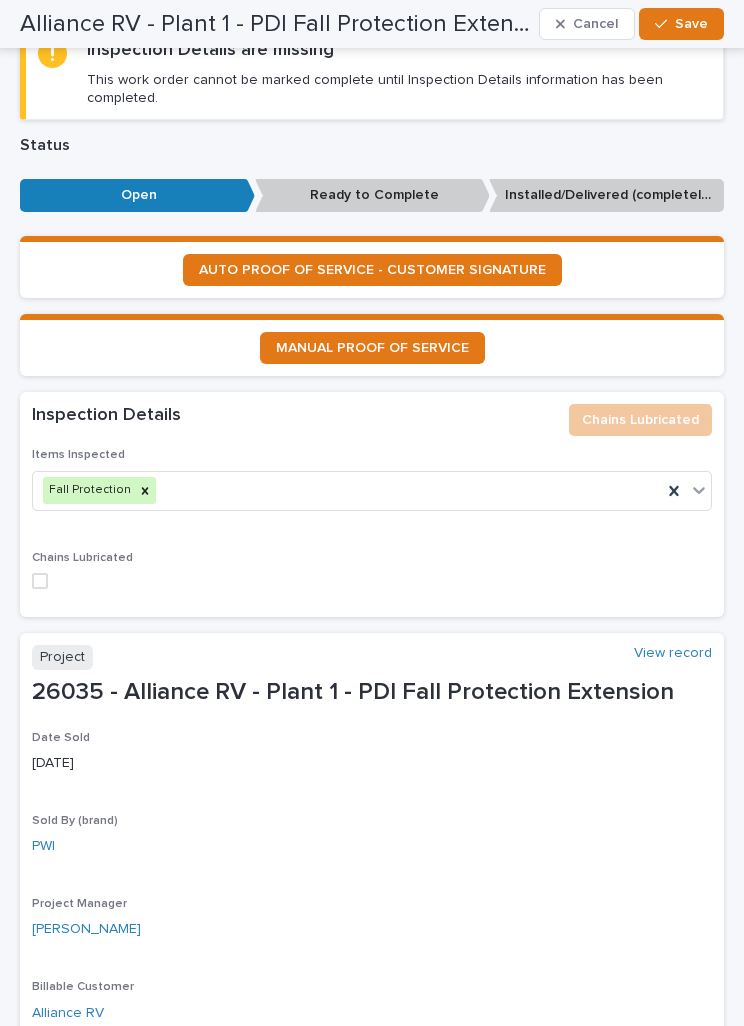 click on "Save" at bounding box center (691, 24) 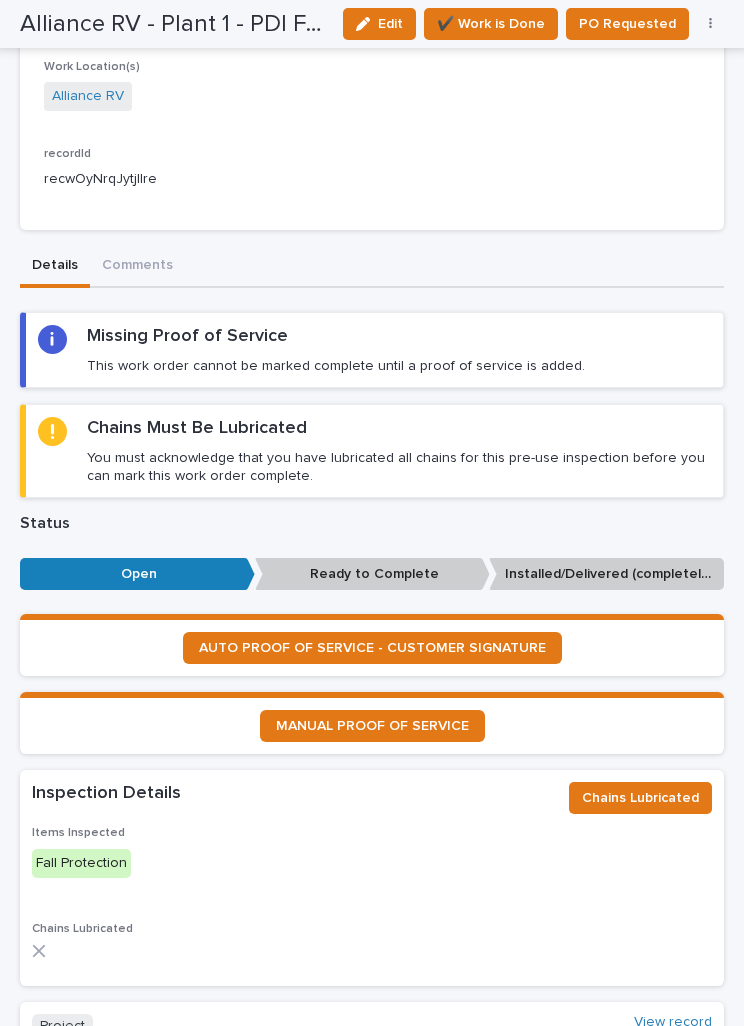 scroll, scrollTop: 800, scrollLeft: 0, axis: vertical 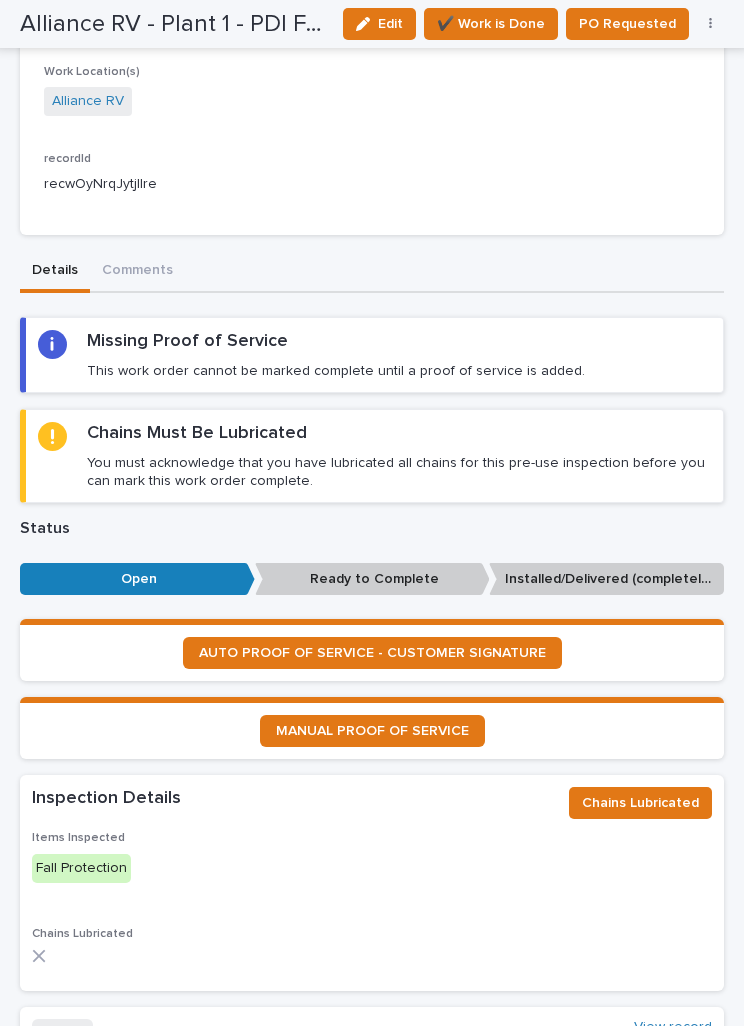 click on "AUTO PROOF OF SERVICE - CUSTOMER SIGNATURE" at bounding box center [372, 653] 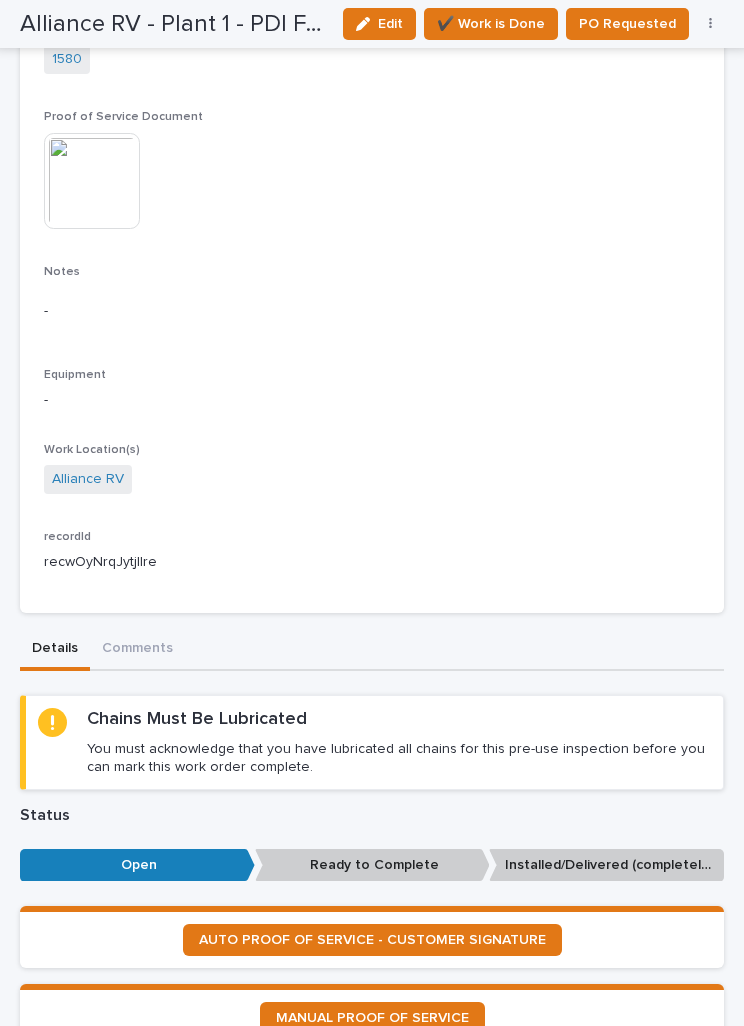 scroll, scrollTop: 635, scrollLeft: 0, axis: vertical 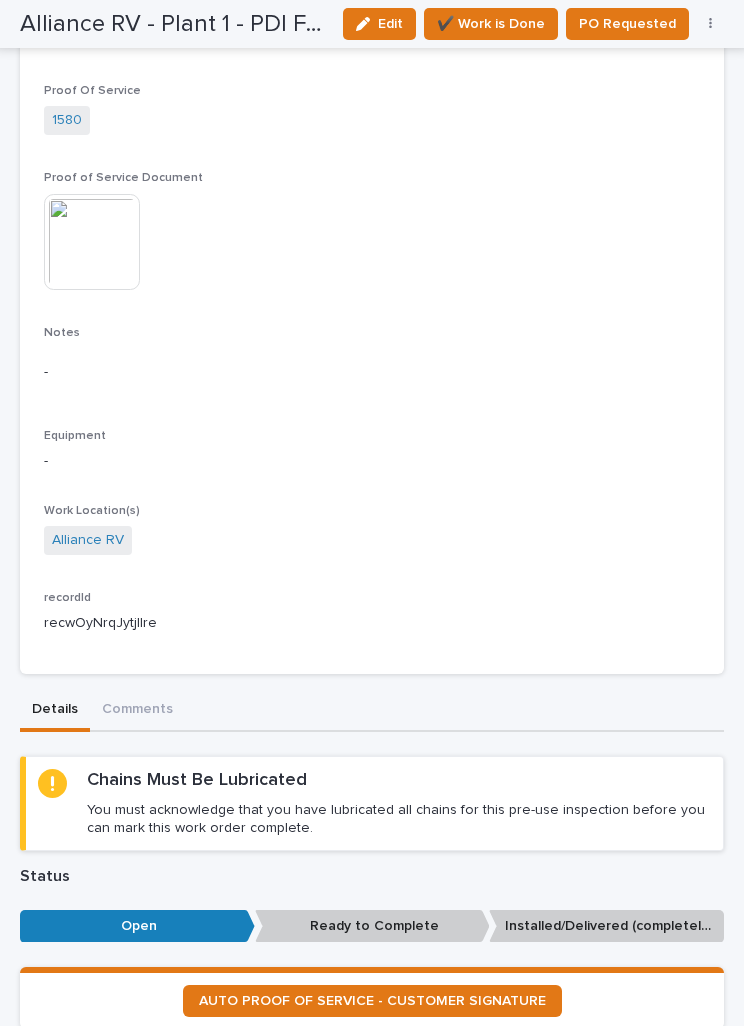 click on "✔️ Work is Done" at bounding box center [491, 24] 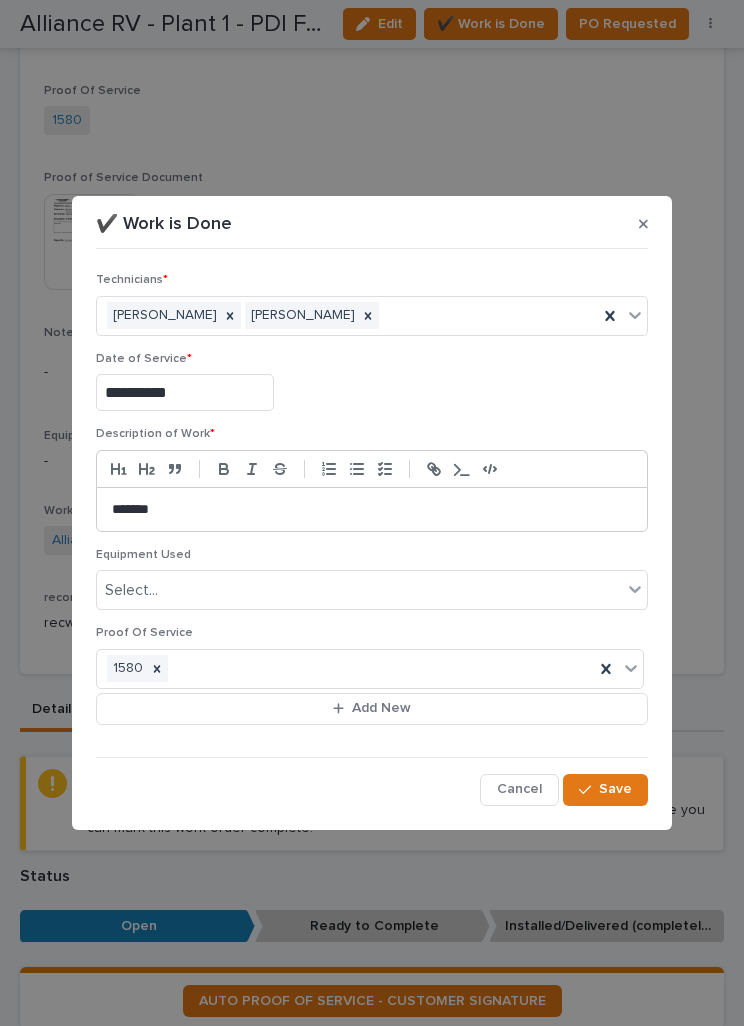 click on "Save" at bounding box center [605, 790] 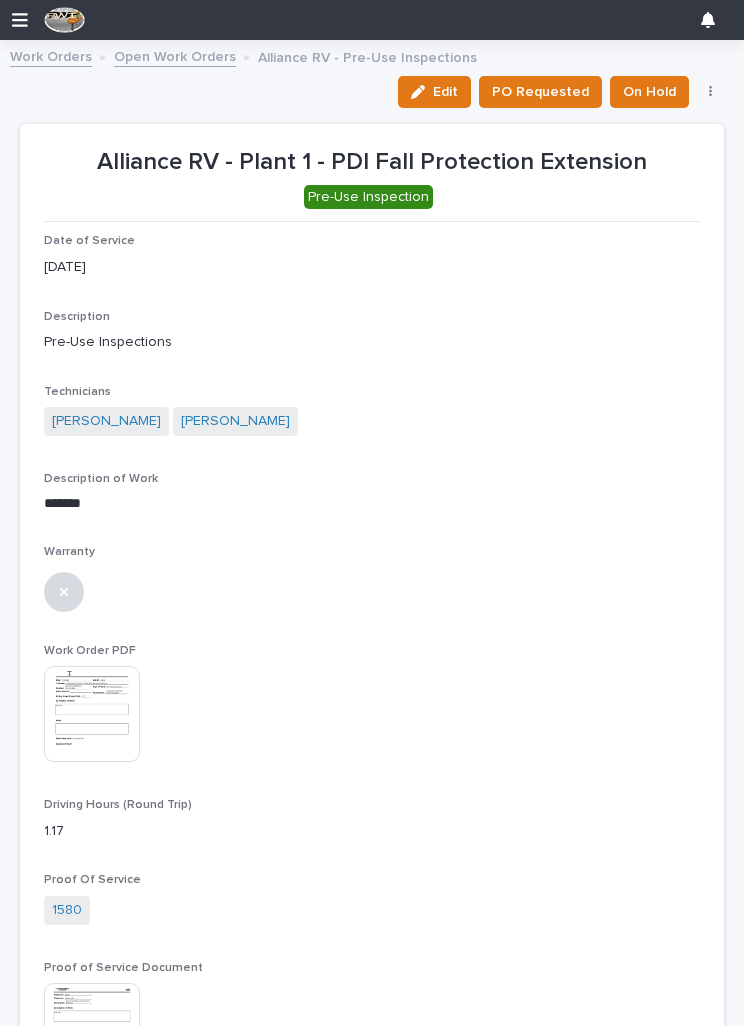 scroll, scrollTop: 0, scrollLeft: 0, axis: both 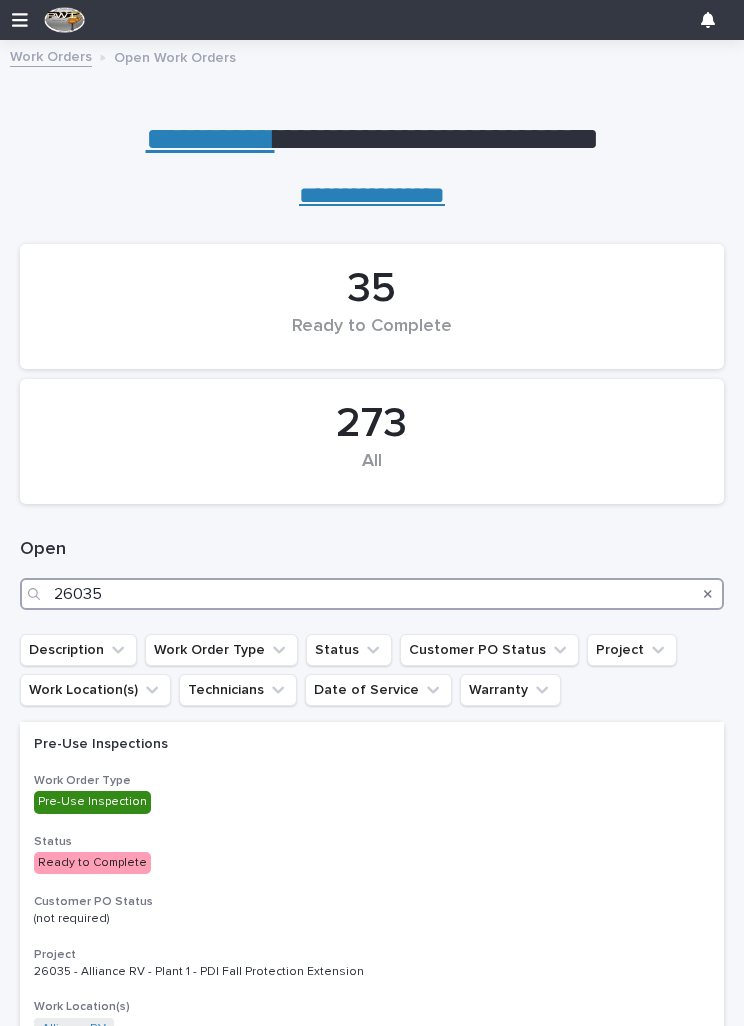 click on "26035" at bounding box center (372, 594) 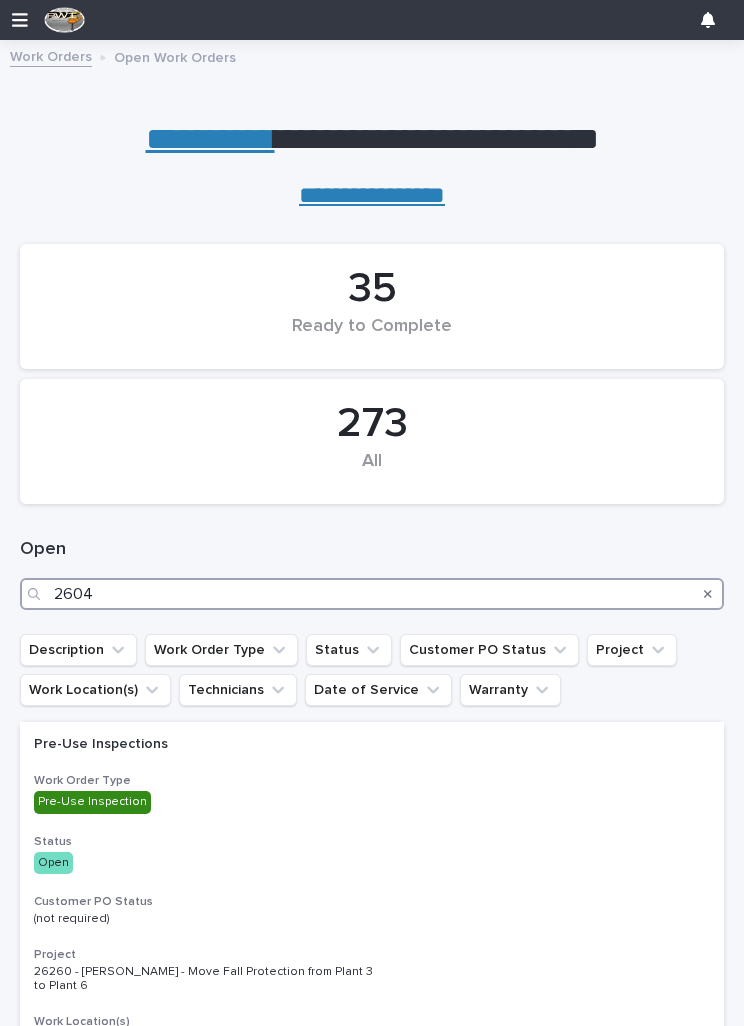 type on "26040" 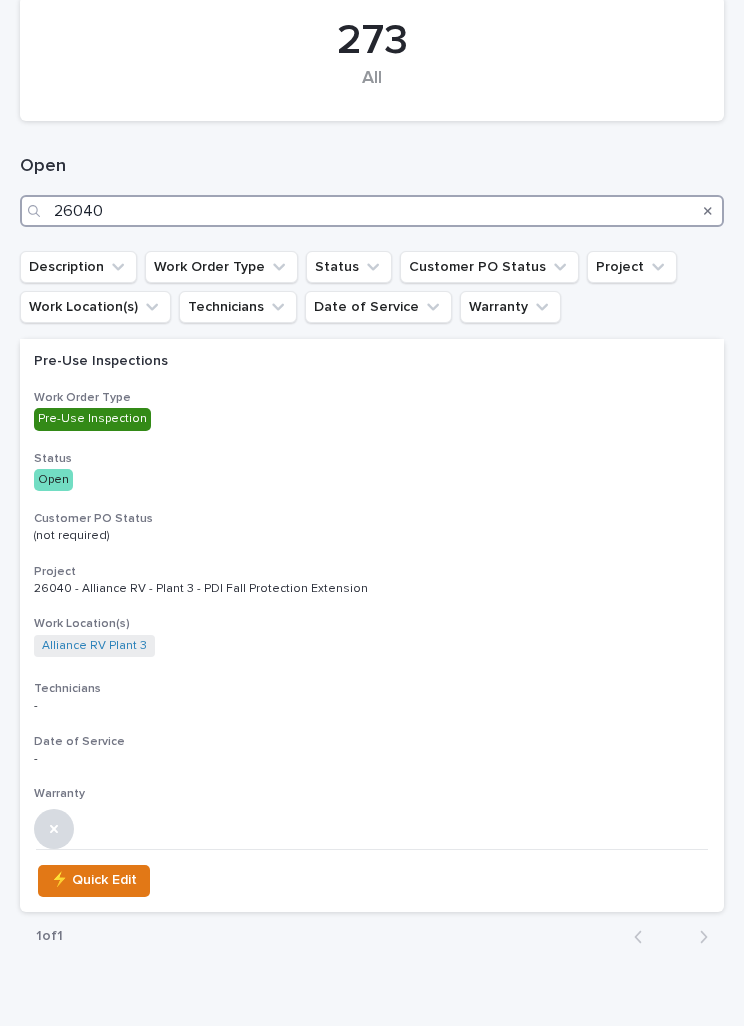 scroll, scrollTop: 385, scrollLeft: 0, axis: vertical 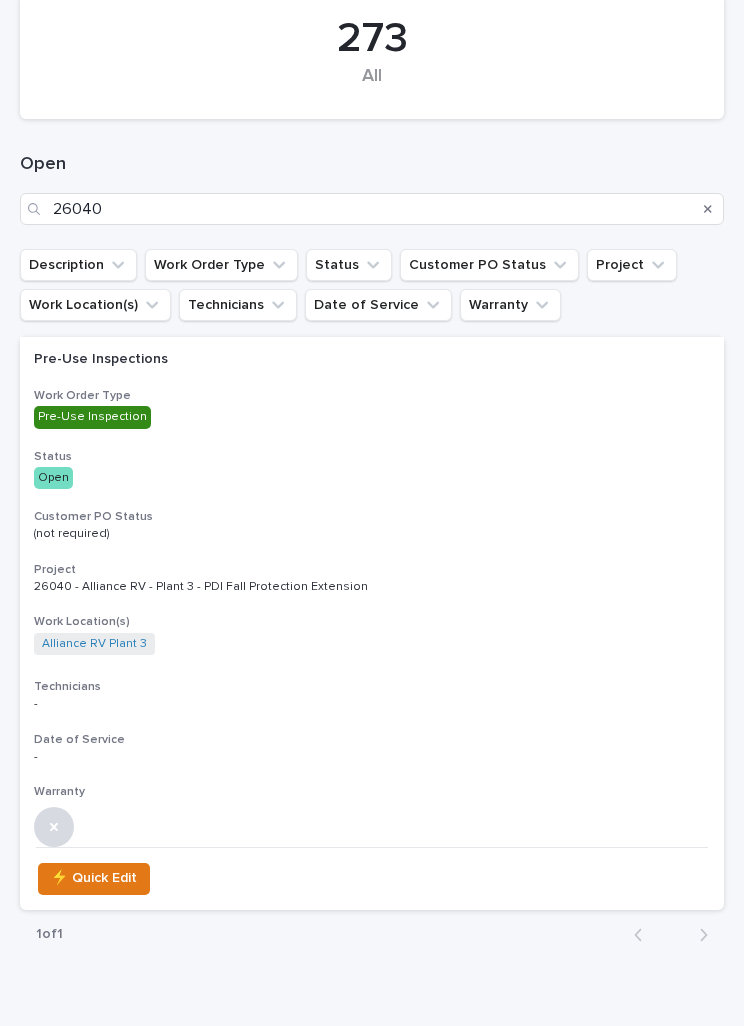 click on "Pre-Use Inspections Work Order Type Pre-Use Inspection Status Open Customer PO Status (not required) Project 26040 - Alliance RV - Plant 3 - PDI Fall Protection Extension Work Location(s) Alliance RV Plant 3   Technicians - Date of Service - Warranty" at bounding box center (372, 591) 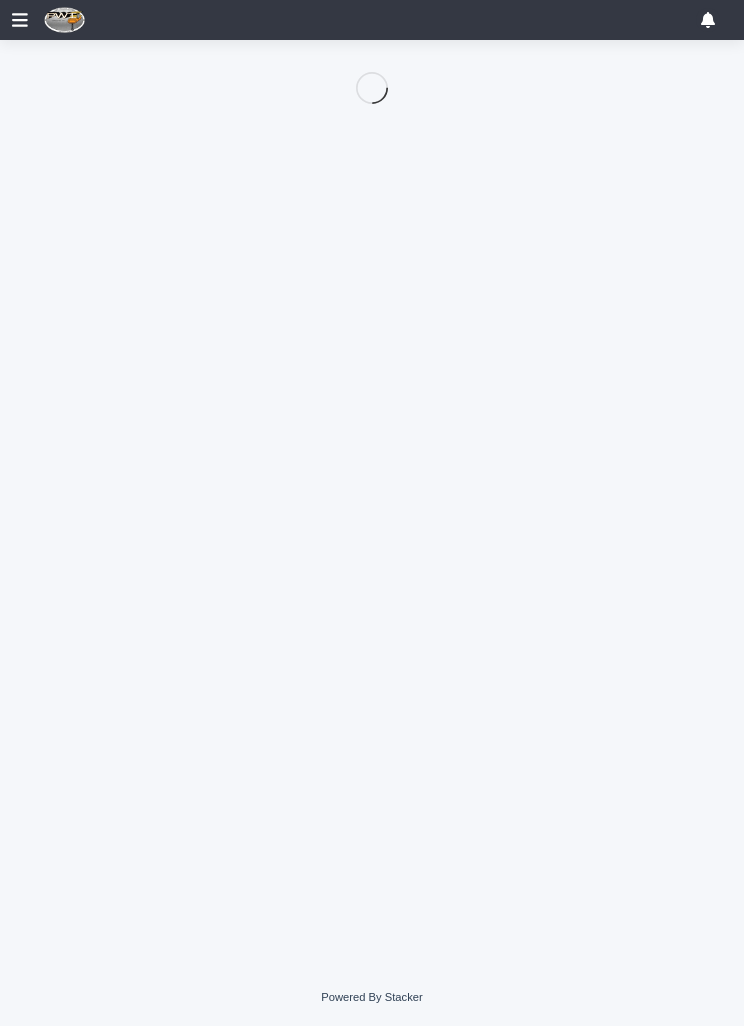 scroll, scrollTop: 0, scrollLeft: 9, axis: horizontal 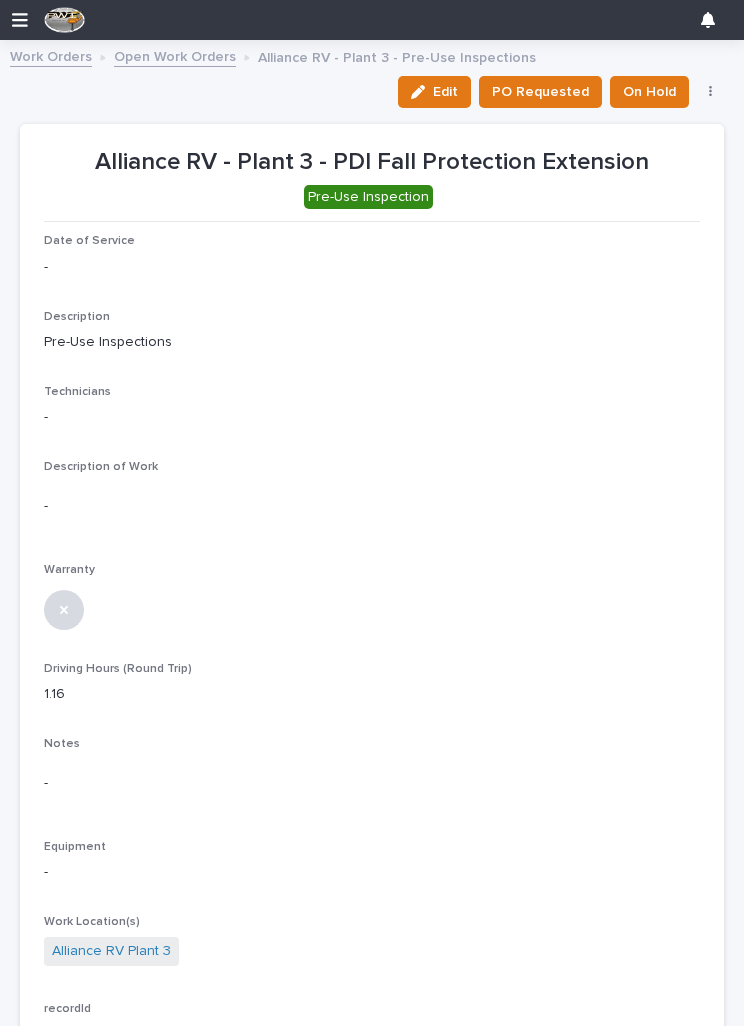 click on "Edit" at bounding box center [445, 92] 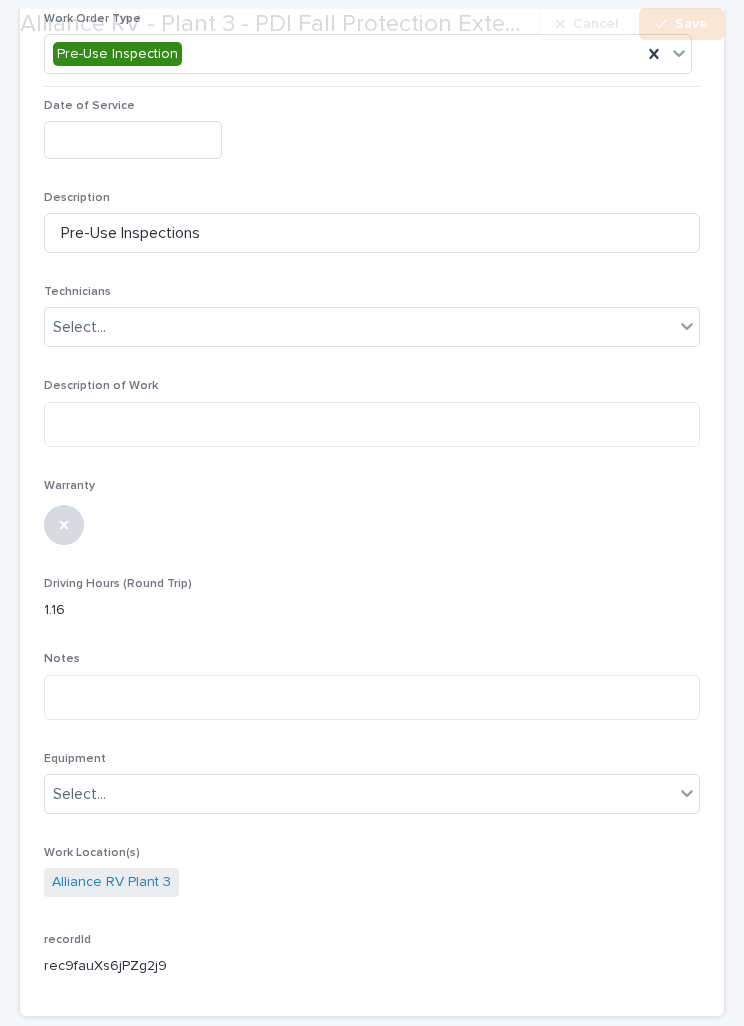 scroll, scrollTop: 210, scrollLeft: 0, axis: vertical 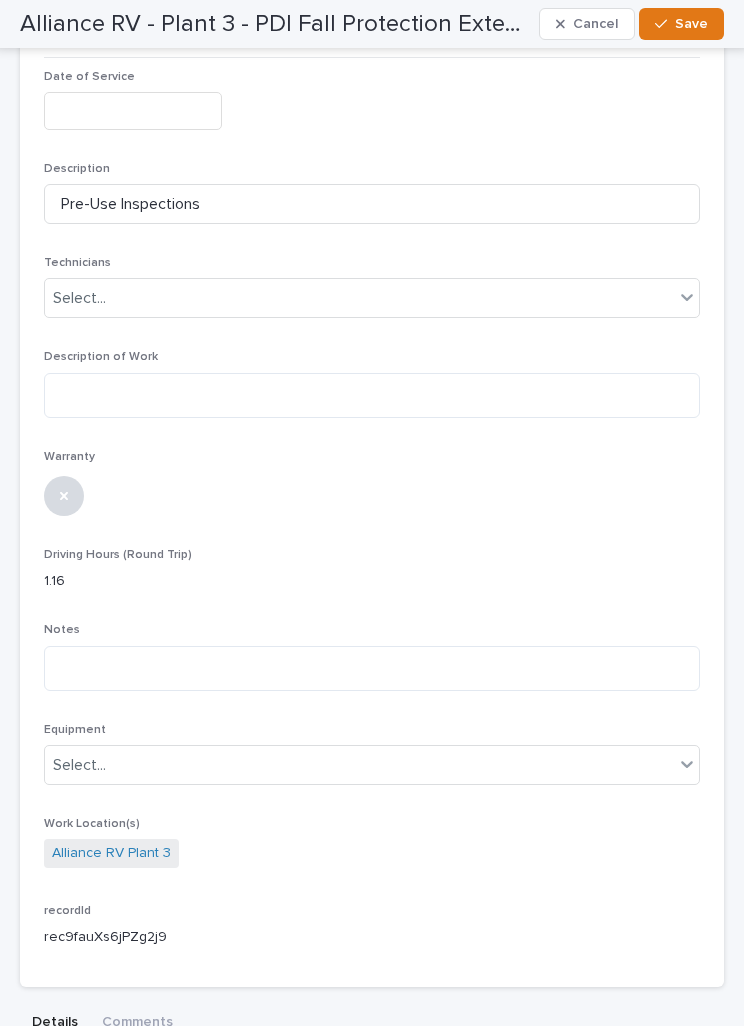 click at bounding box center [133, 110] 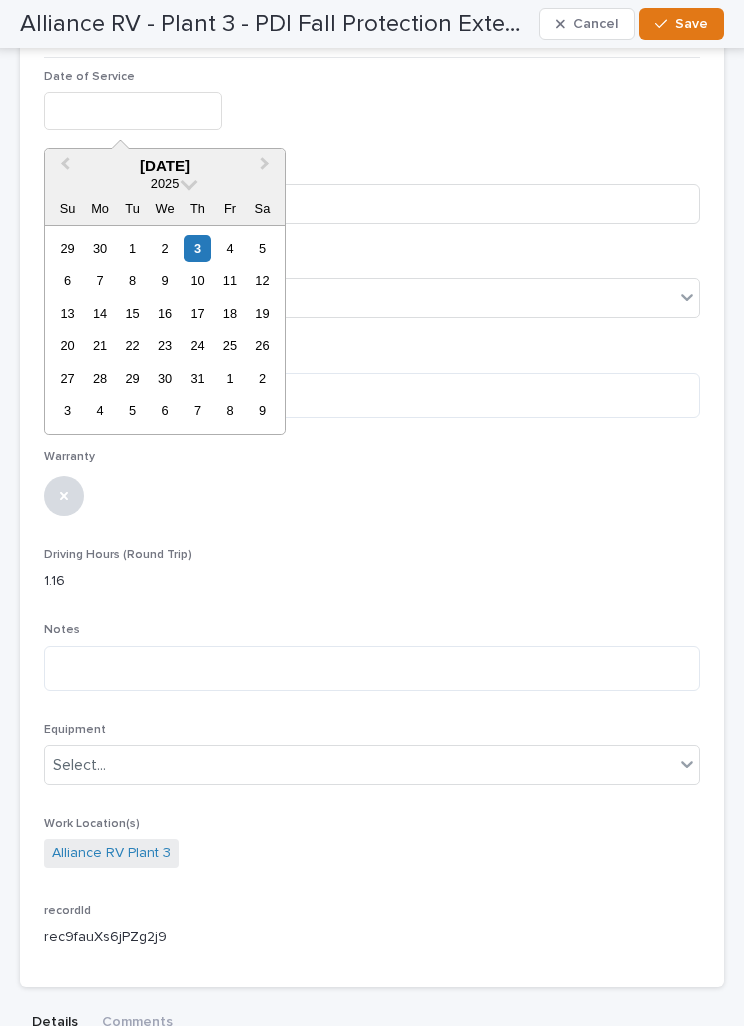 click on "3" at bounding box center [197, 248] 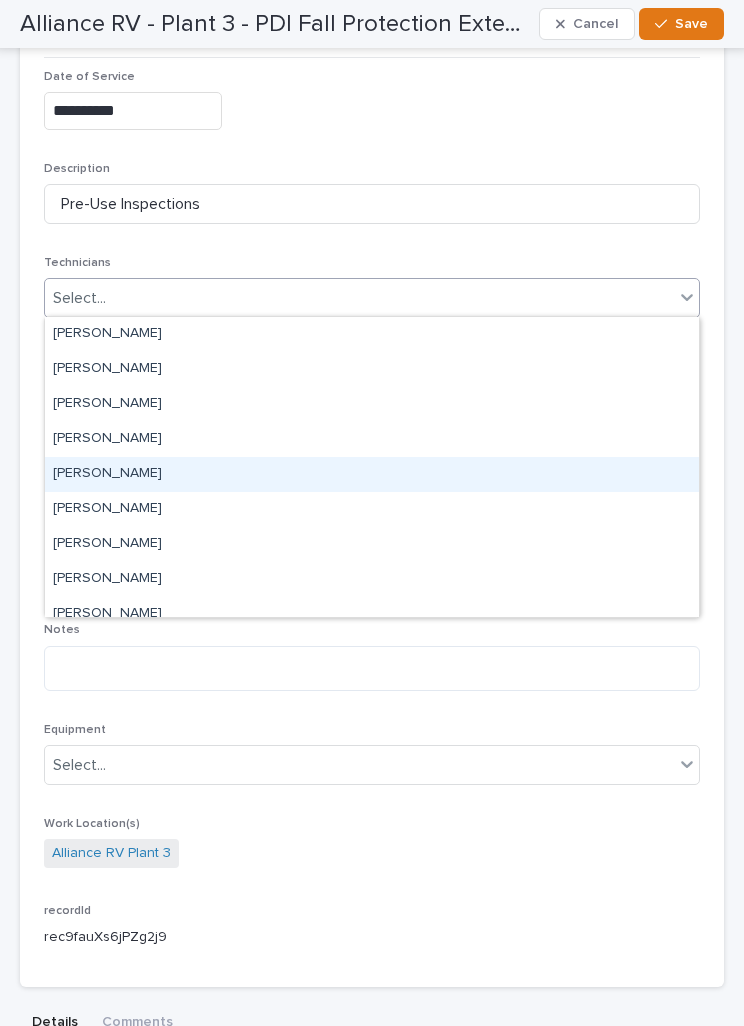 click on "[PERSON_NAME]" at bounding box center (372, 474) 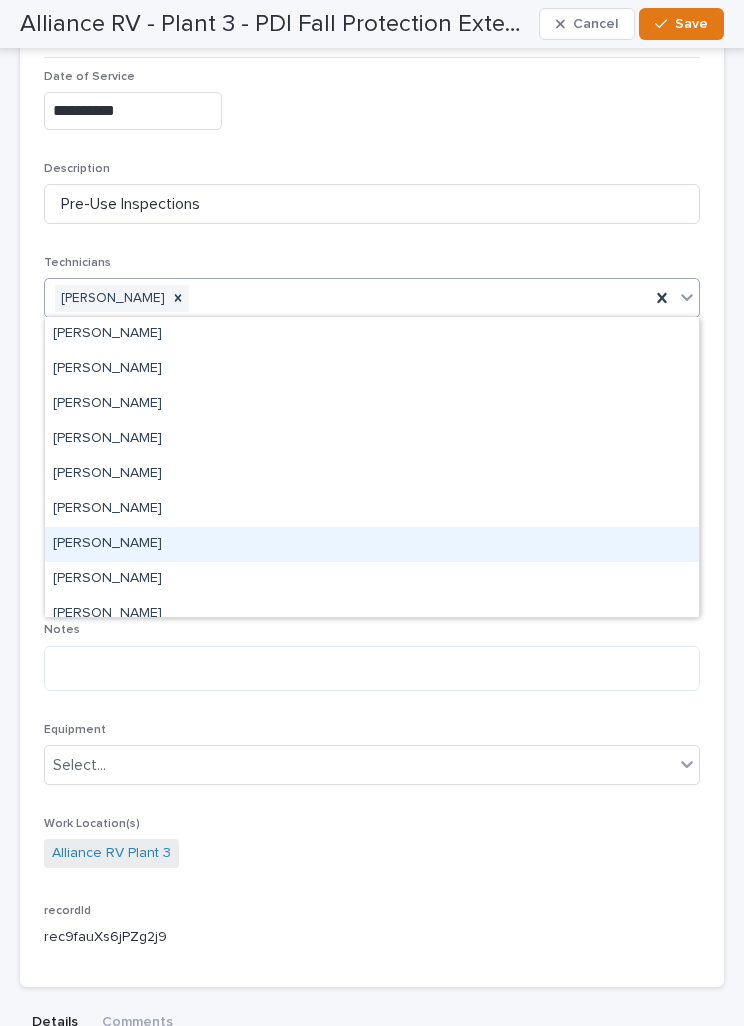 click on "[PERSON_NAME]" at bounding box center (372, 544) 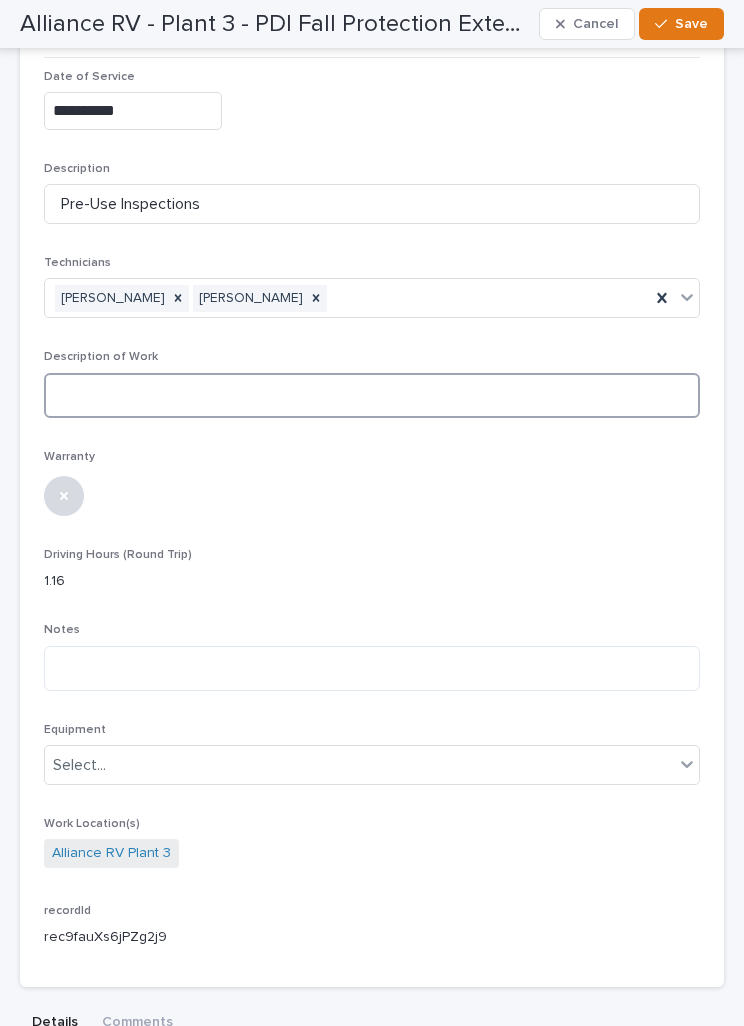 click at bounding box center (372, 395) 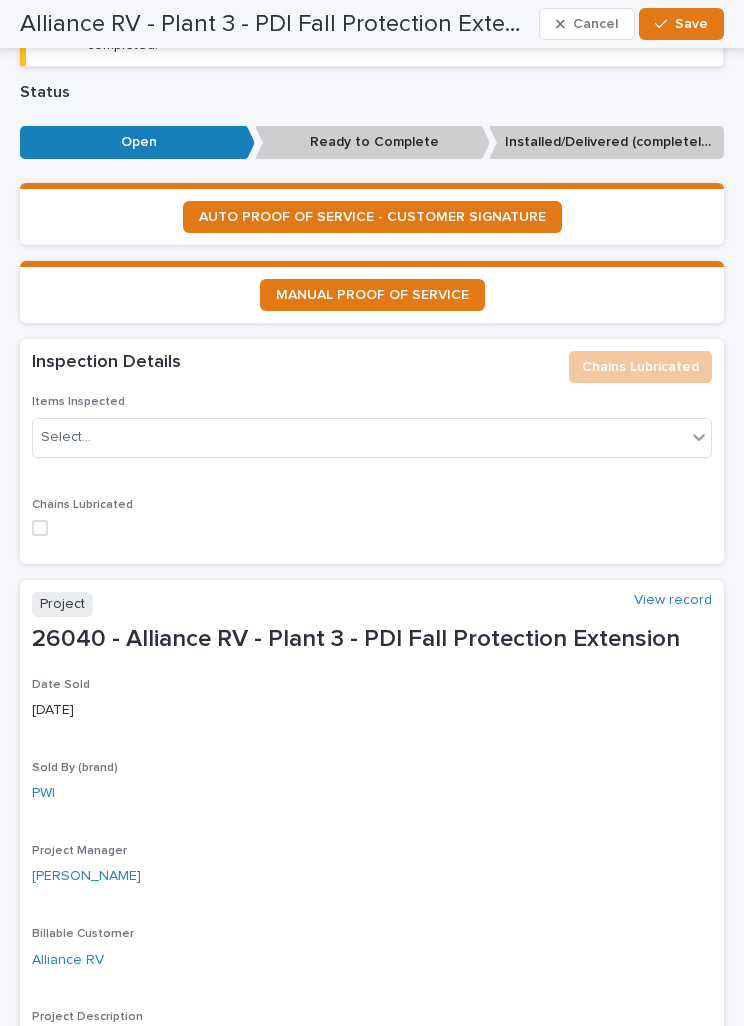 scroll, scrollTop: 1546, scrollLeft: 0, axis: vertical 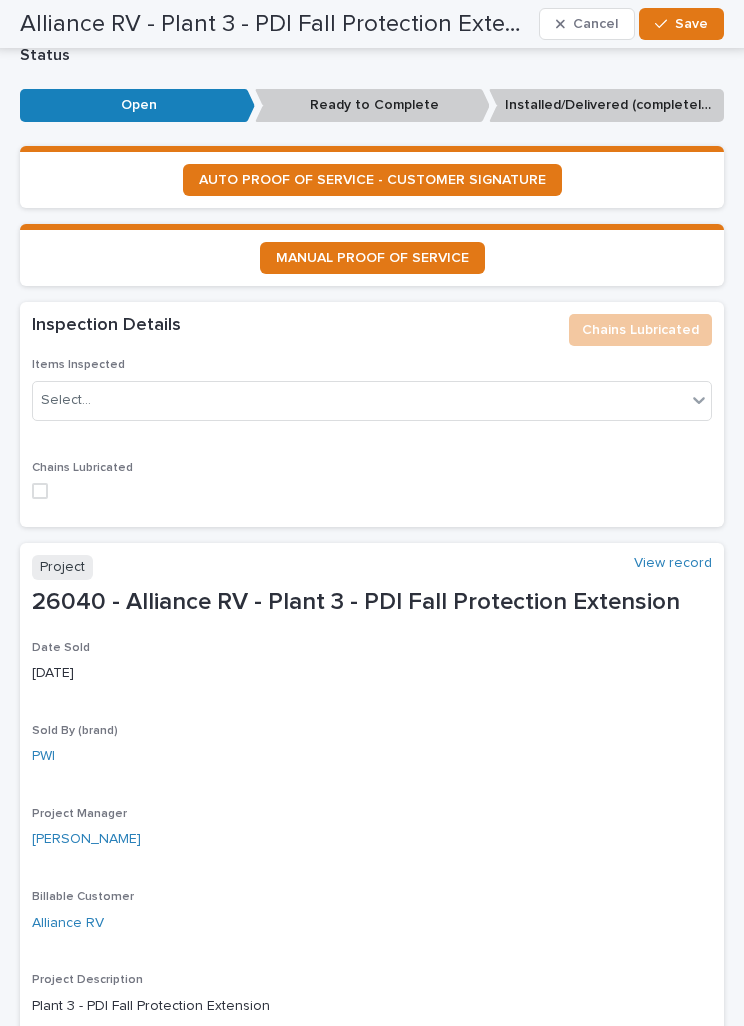 type on "*******" 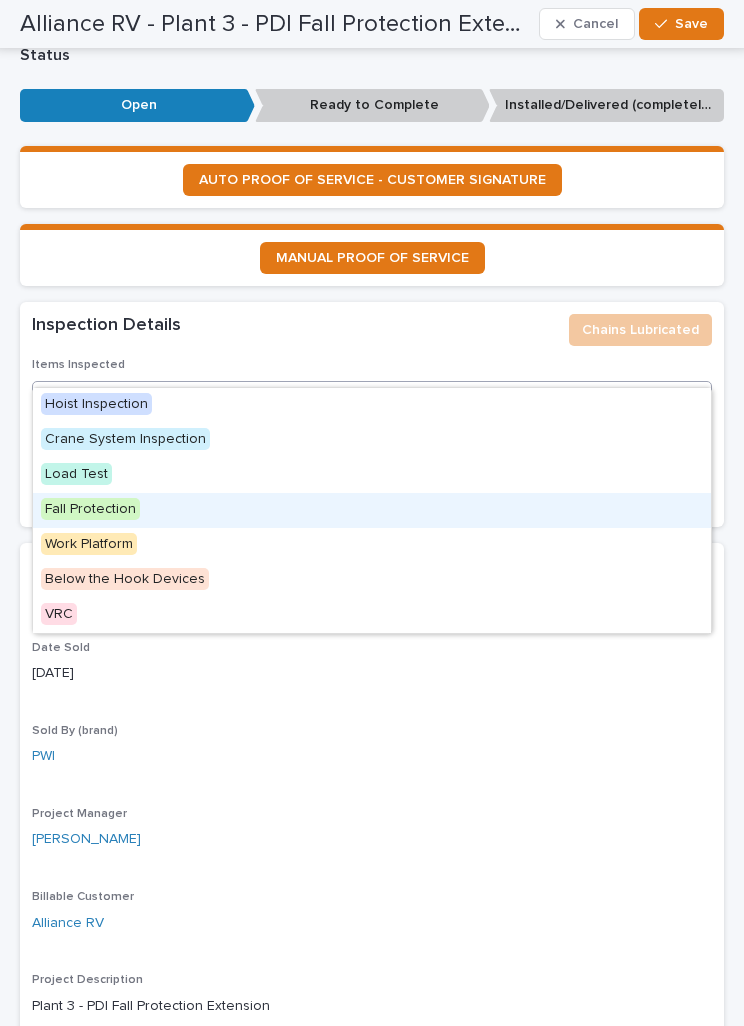 click on "Fall Protection" at bounding box center (372, 510) 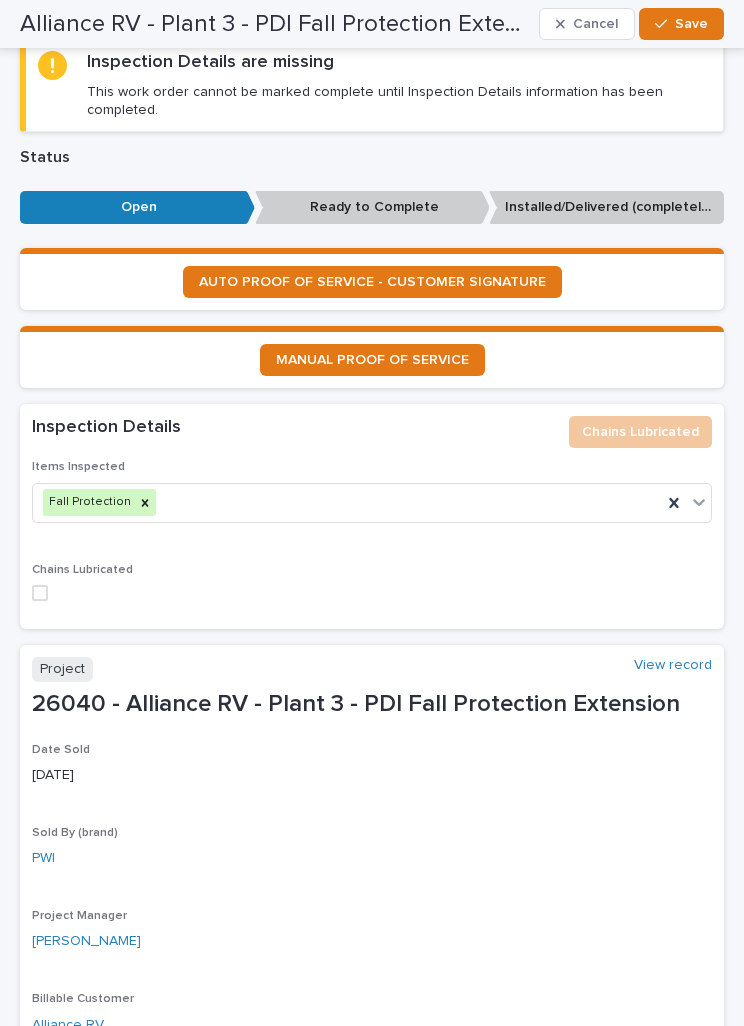 scroll, scrollTop: 1434, scrollLeft: 0, axis: vertical 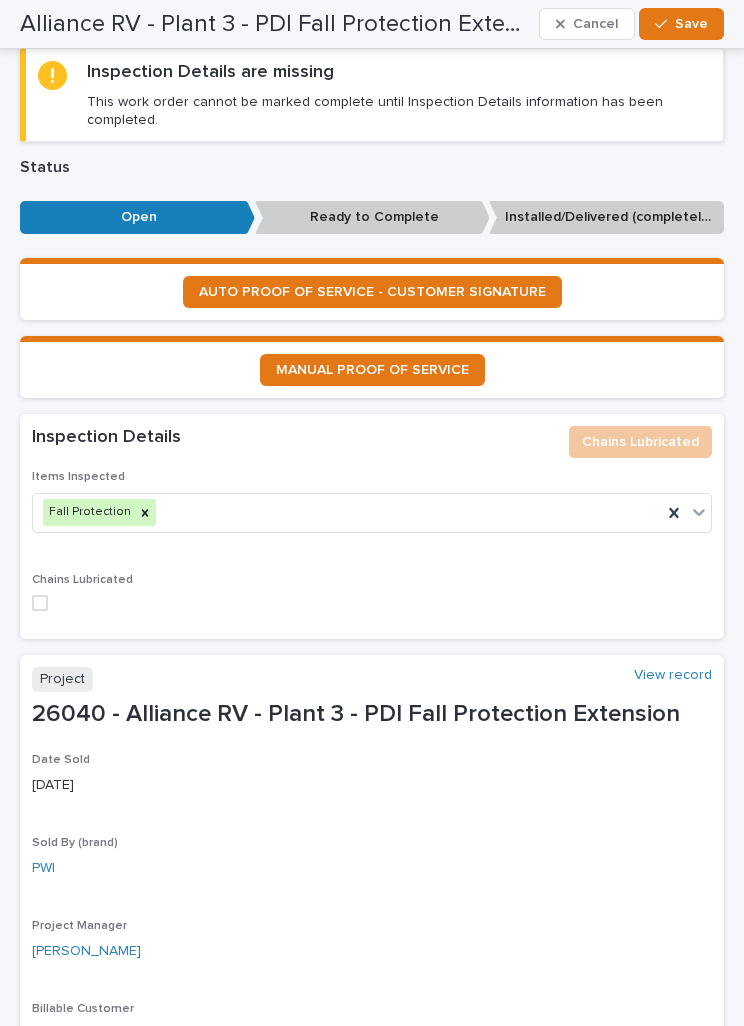 click on "Save" at bounding box center [681, 24] 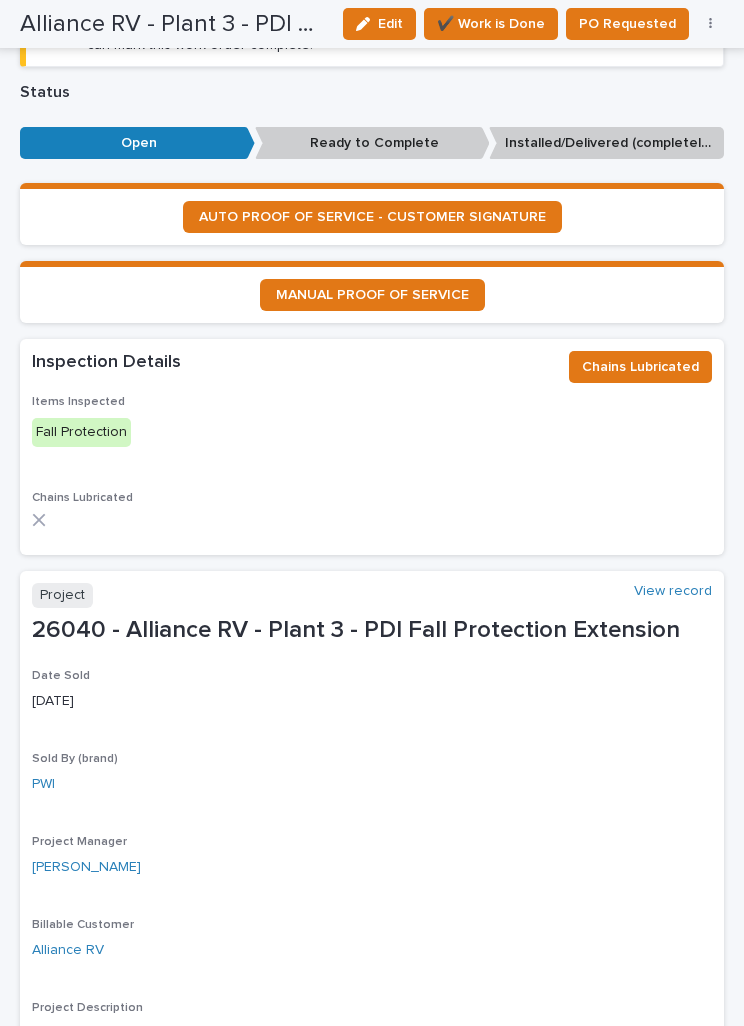 scroll, scrollTop: 992, scrollLeft: 0, axis: vertical 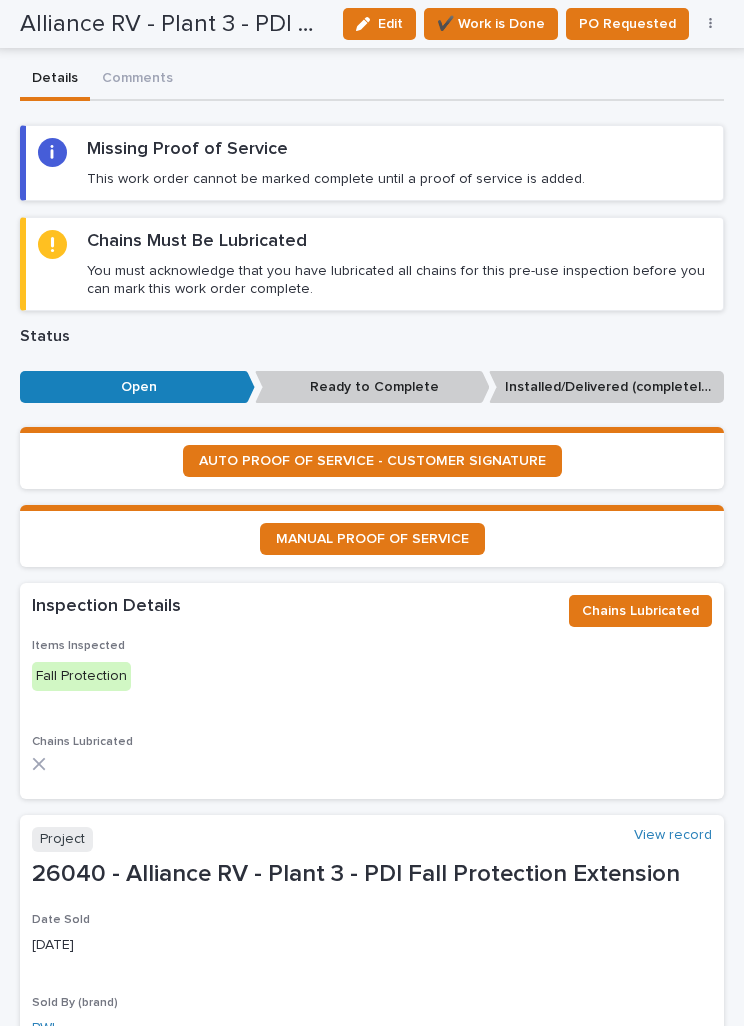 click on "AUTO PROOF OF SERVICE - CUSTOMER SIGNATURE" at bounding box center (372, 461) 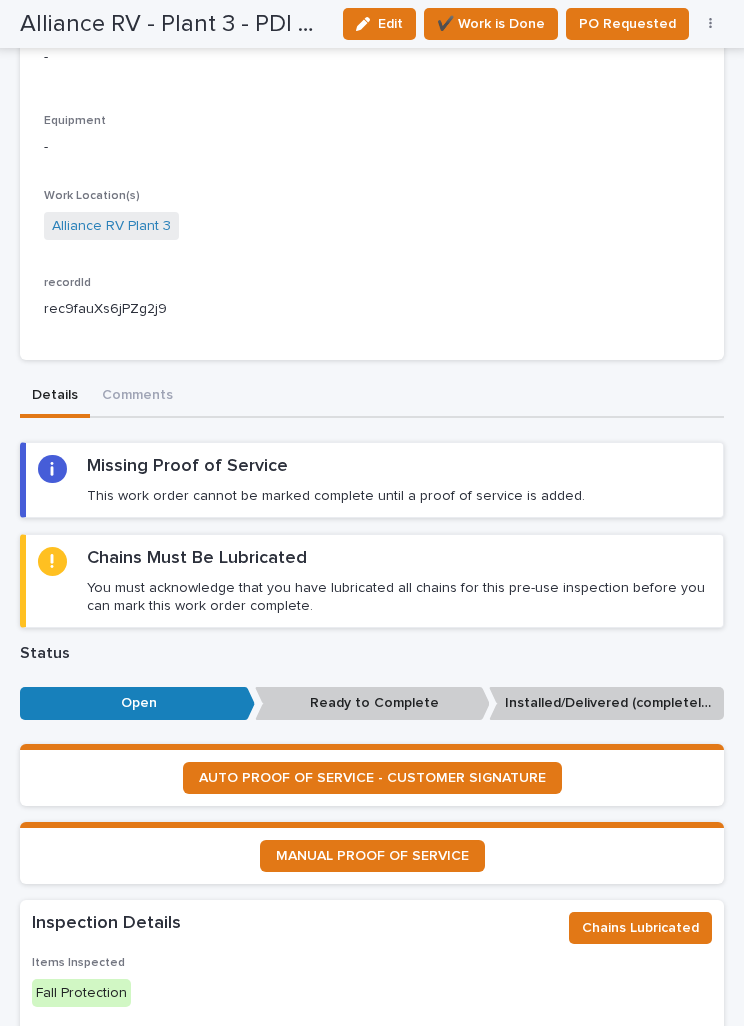 scroll, scrollTop: 710, scrollLeft: 0, axis: vertical 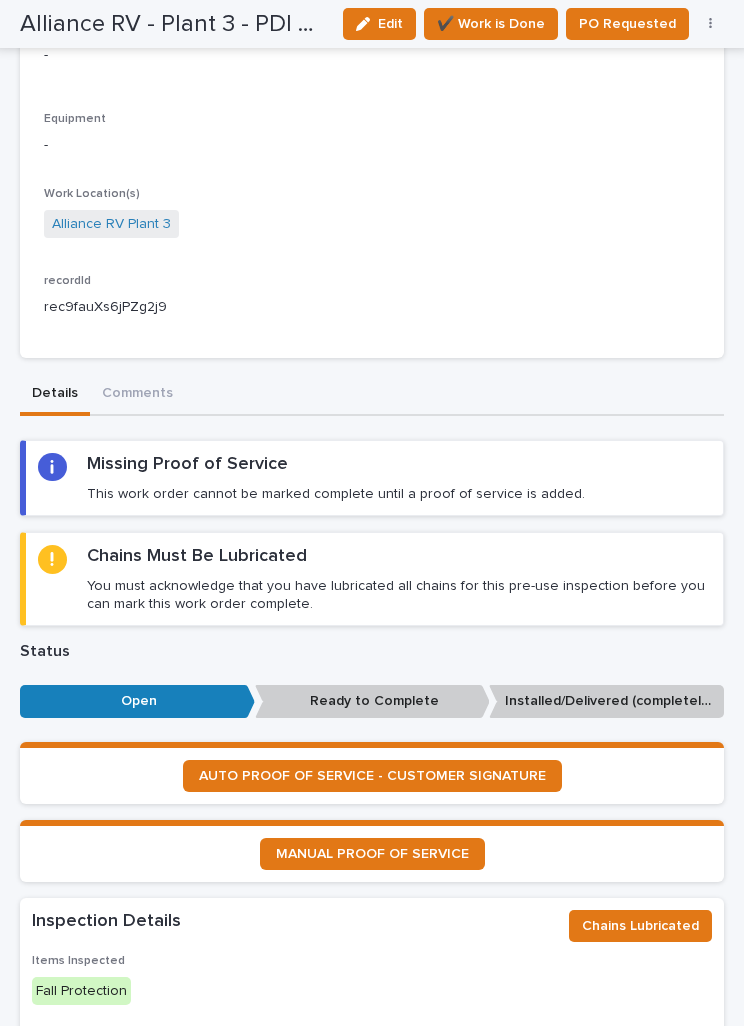 click on "✔️ Work is Done" at bounding box center (491, 24) 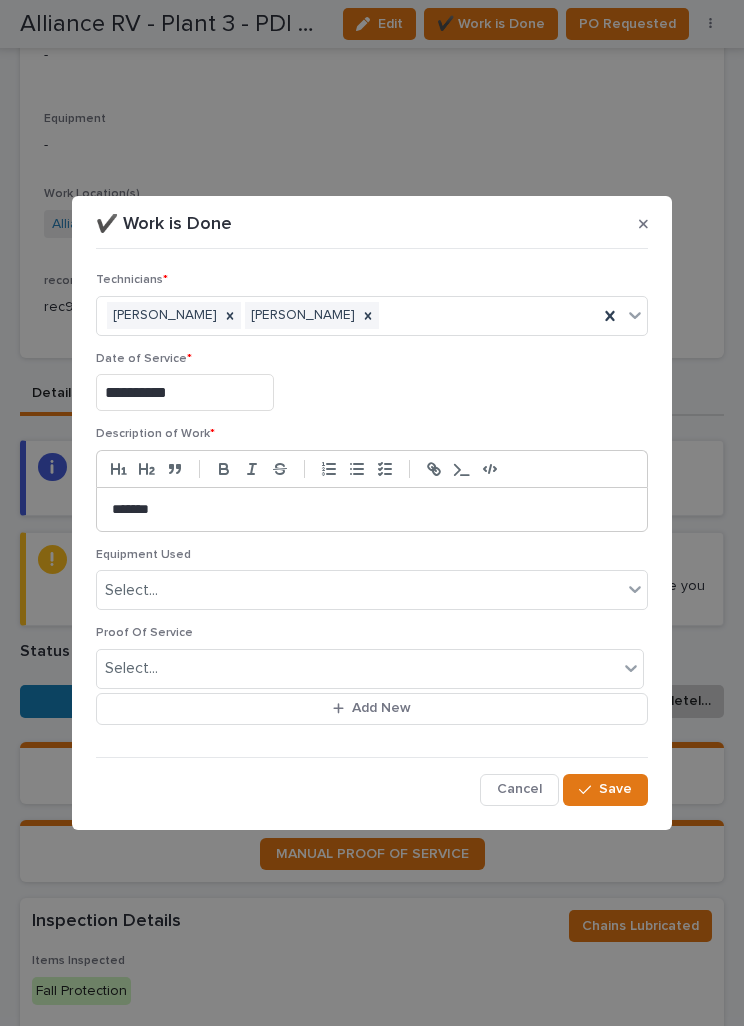 click on "Save" at bounding box center (615, 789) 